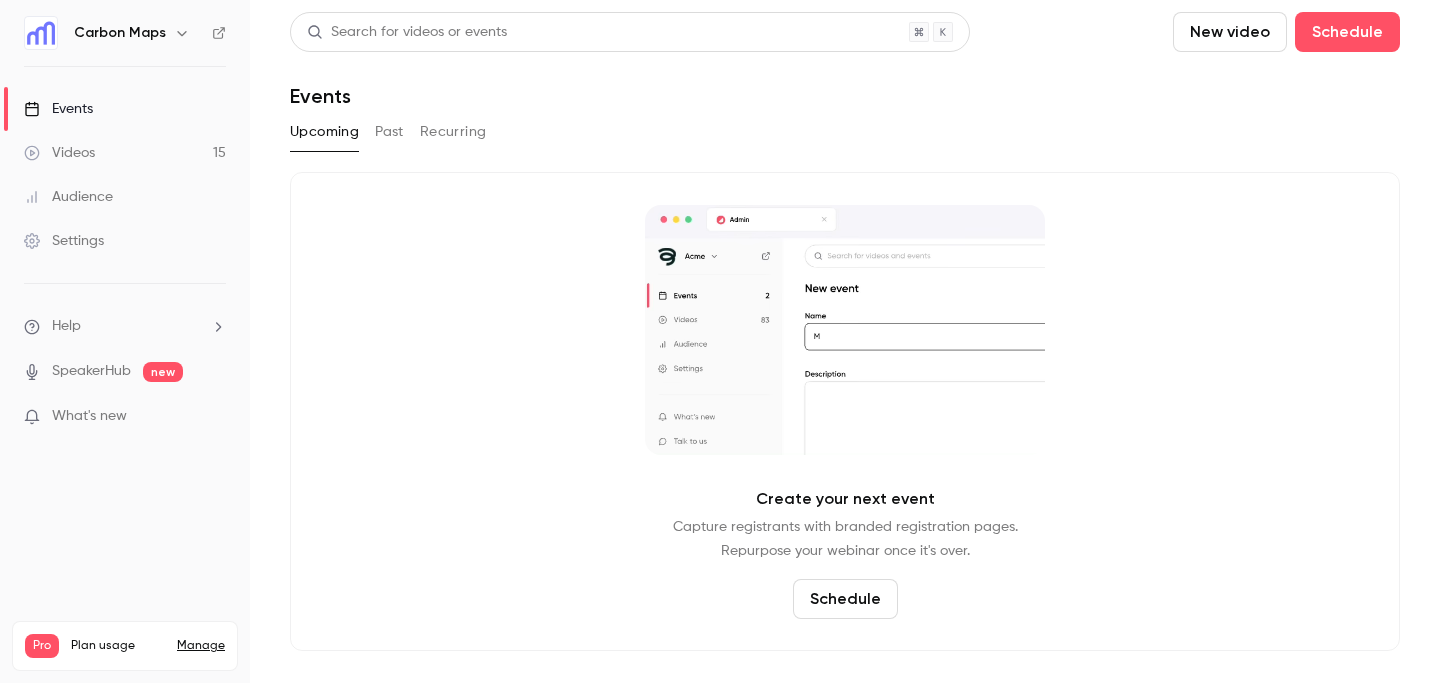 scroll, scrollTop: 0, scrollLeft: 0, axis: both 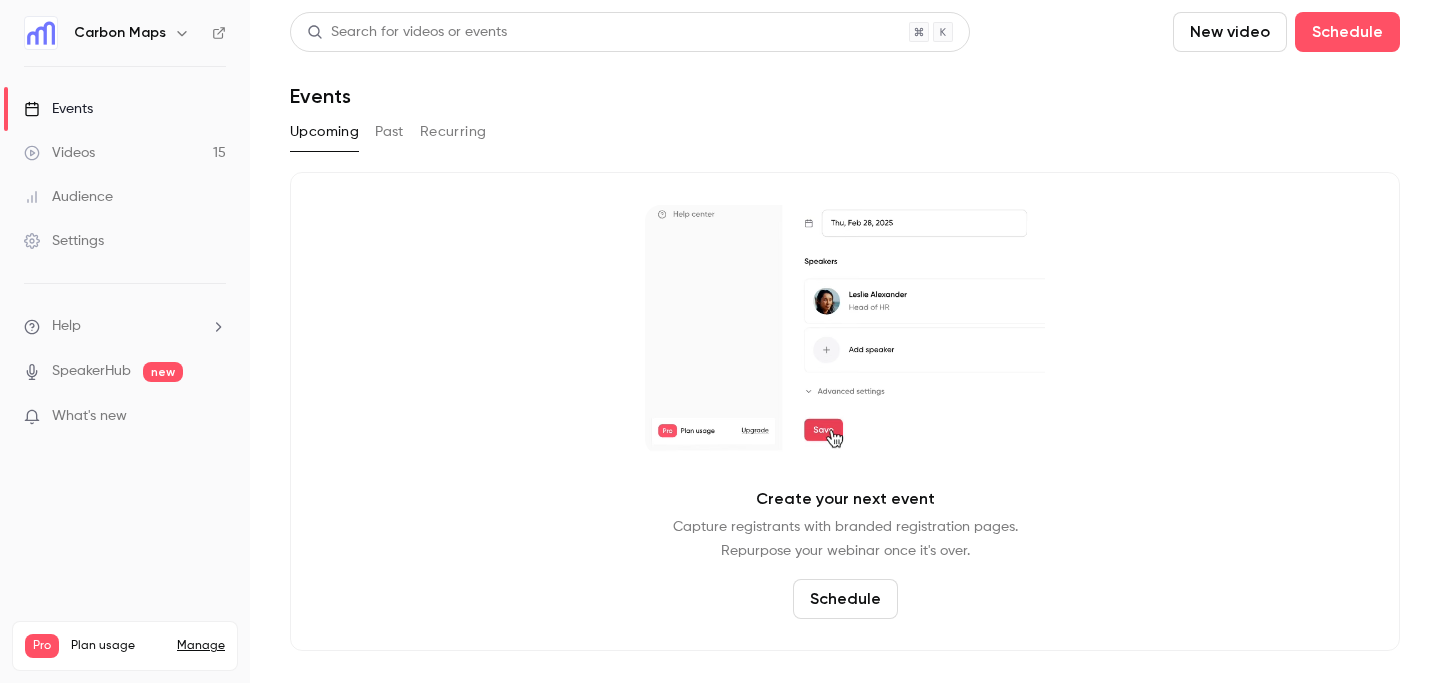 click on "Events" at bounding box center (58, 109) 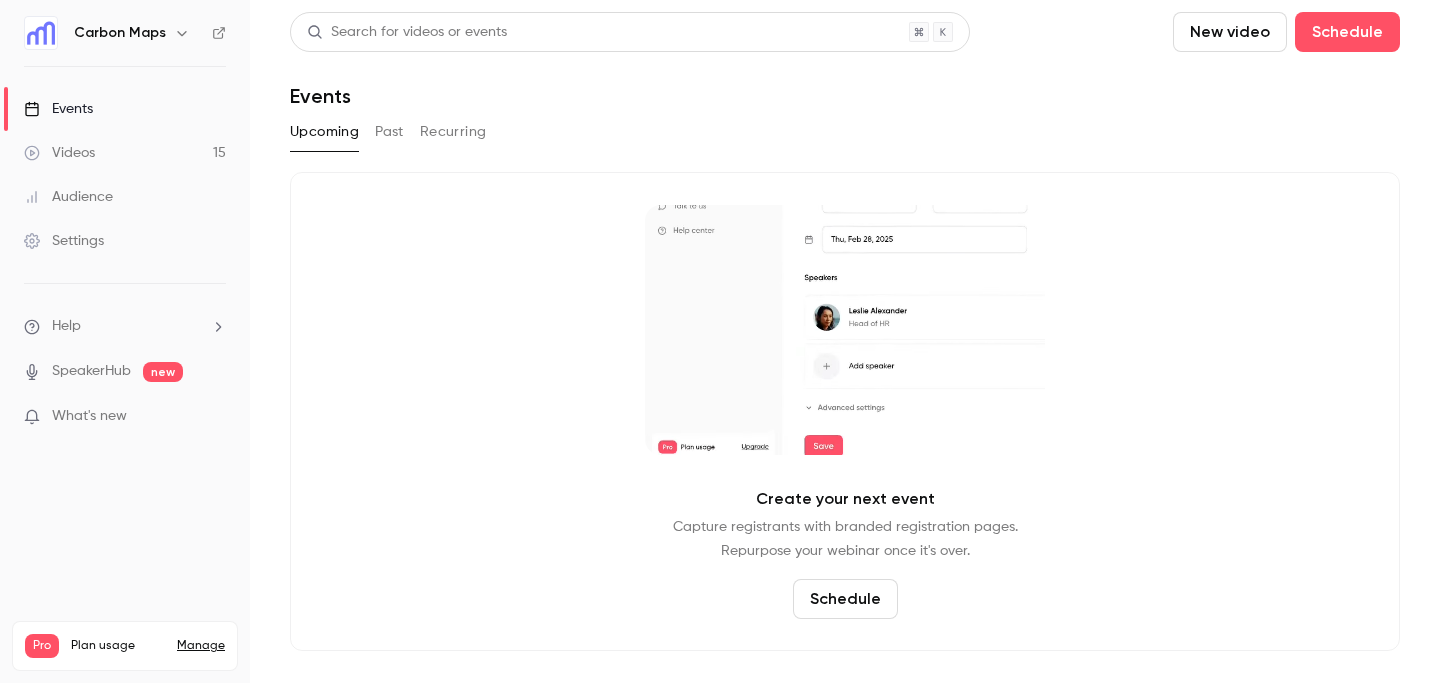 click on "Settings" at bounding box center (64, 241) 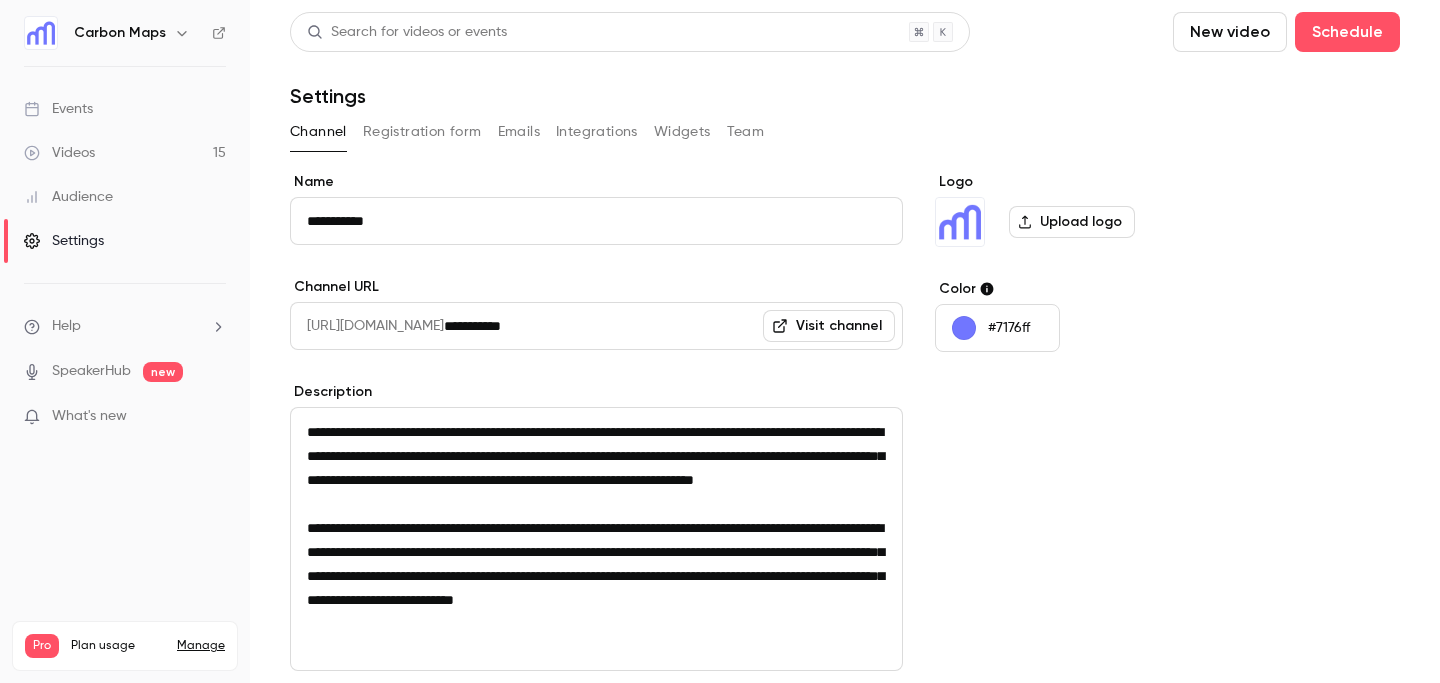 click on "Events" at bounding box center (58, 109) 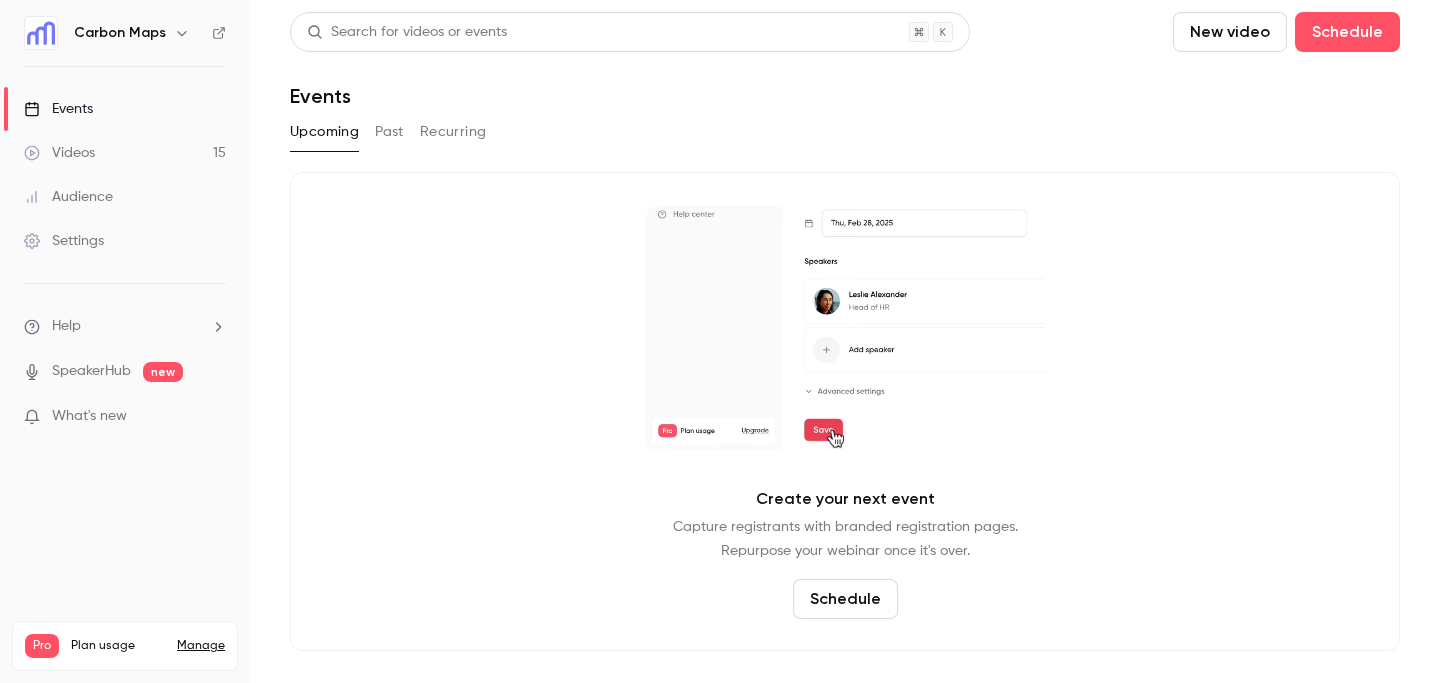 click on "Past" at bounding box center [389, 132] 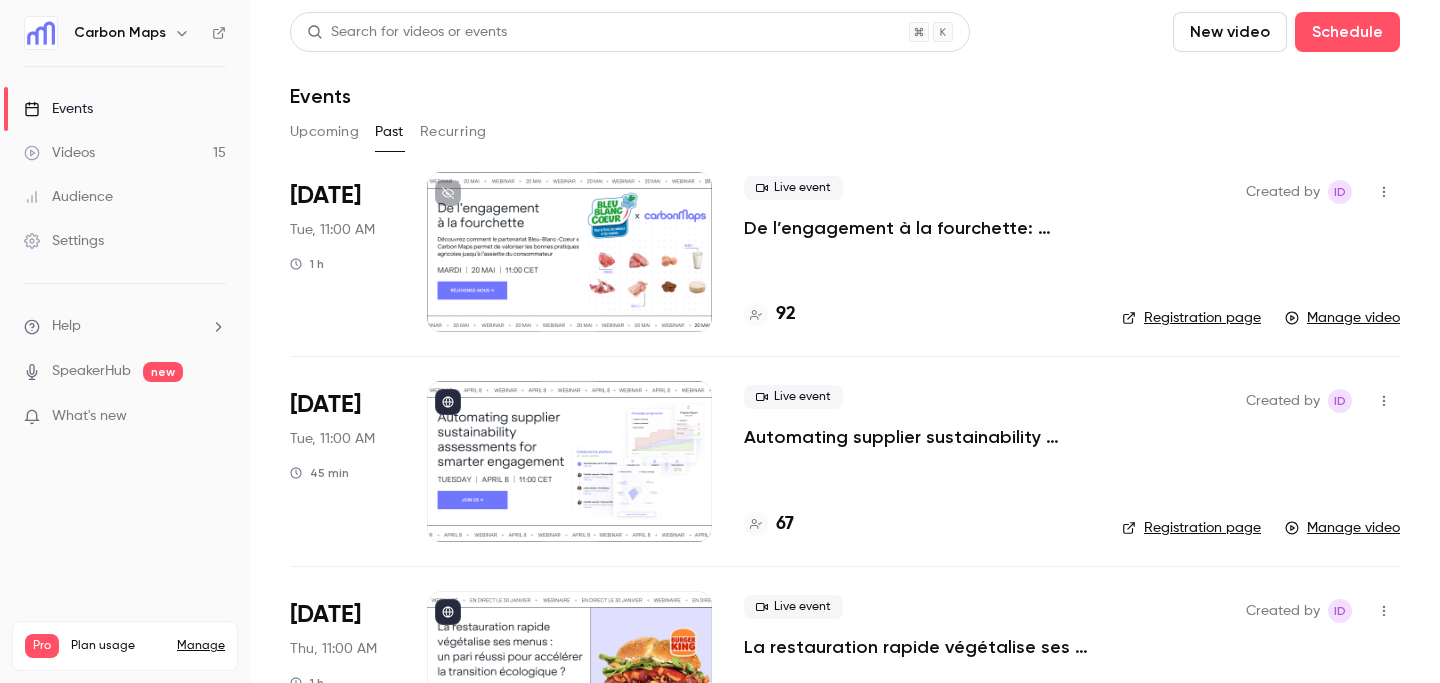 click 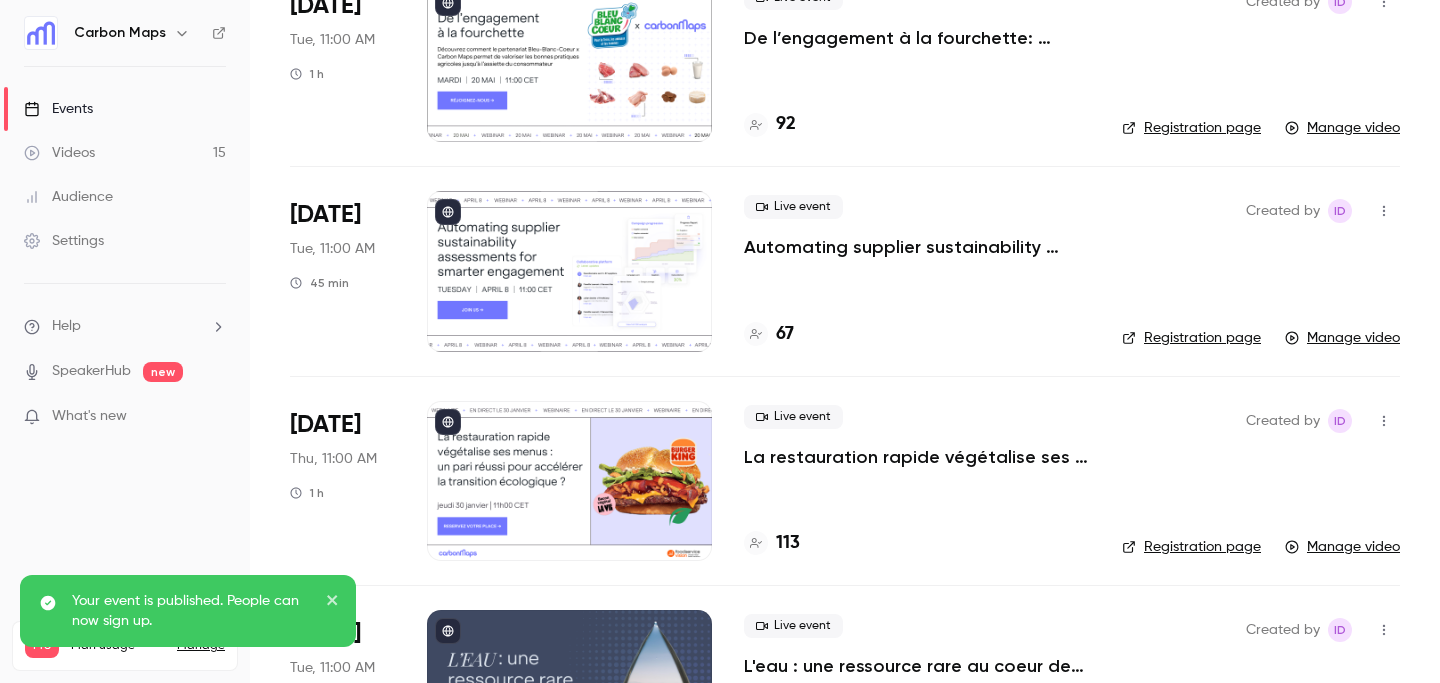 scroll, scrollTop: 194, scrollLeft: 0, axis: vertical 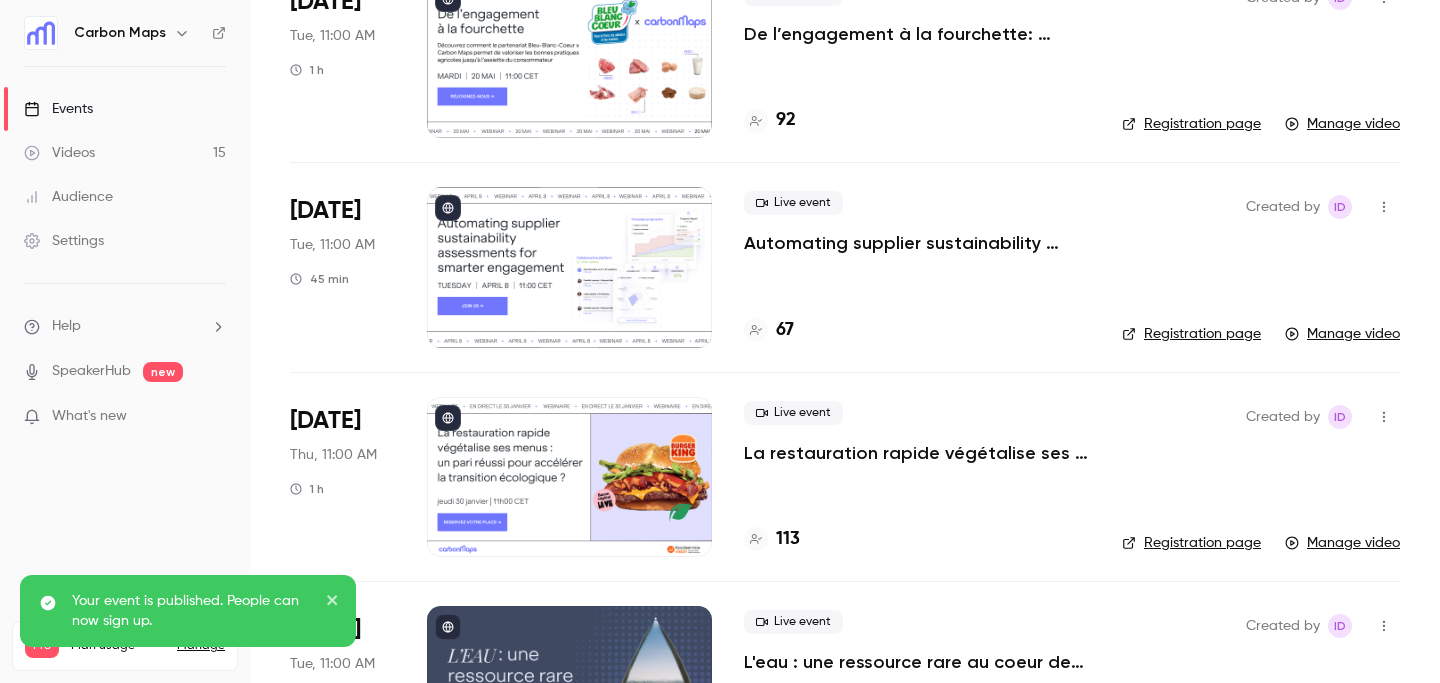 click 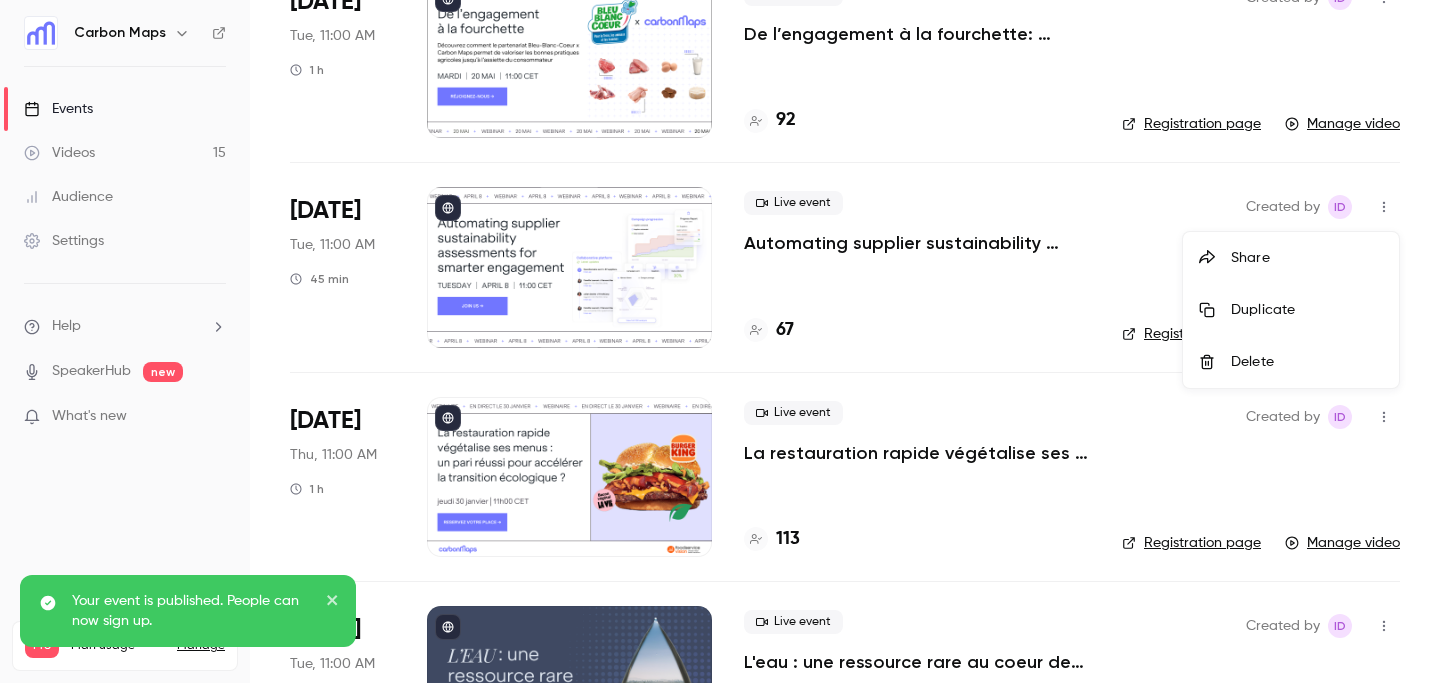 click at bounding box center [720, 341] 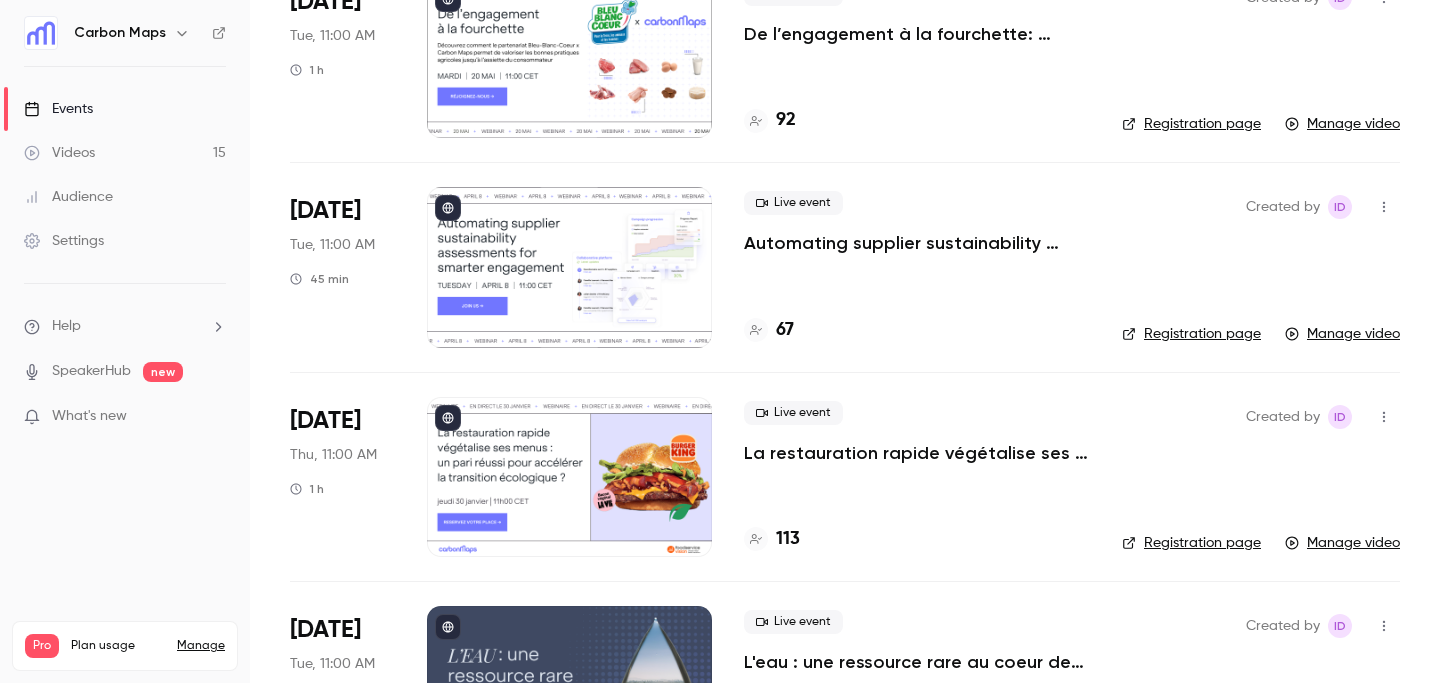 click on "Live event Automating supplier sustainability assessments for smarter engagement 67" at bounding box center (917, 267) 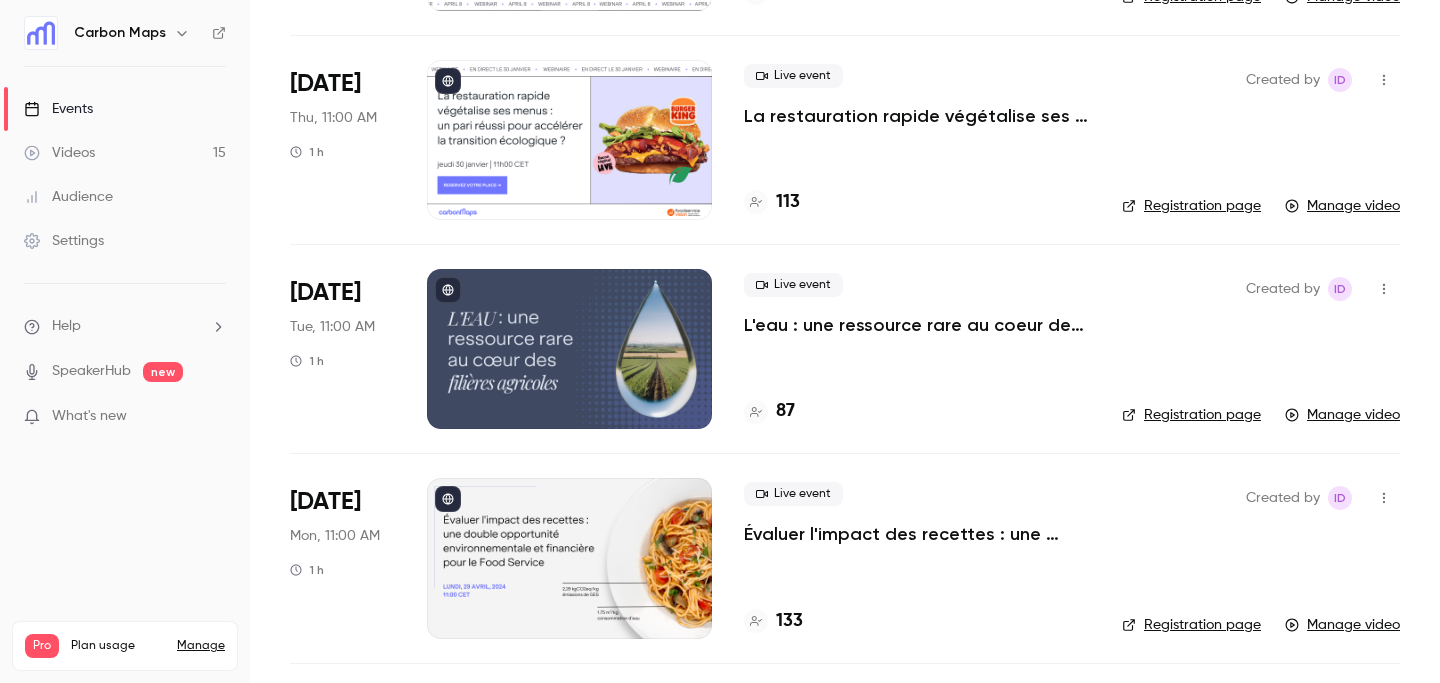 scroll, scrollTop: 245, scrollLeft: 0, axis: vertical 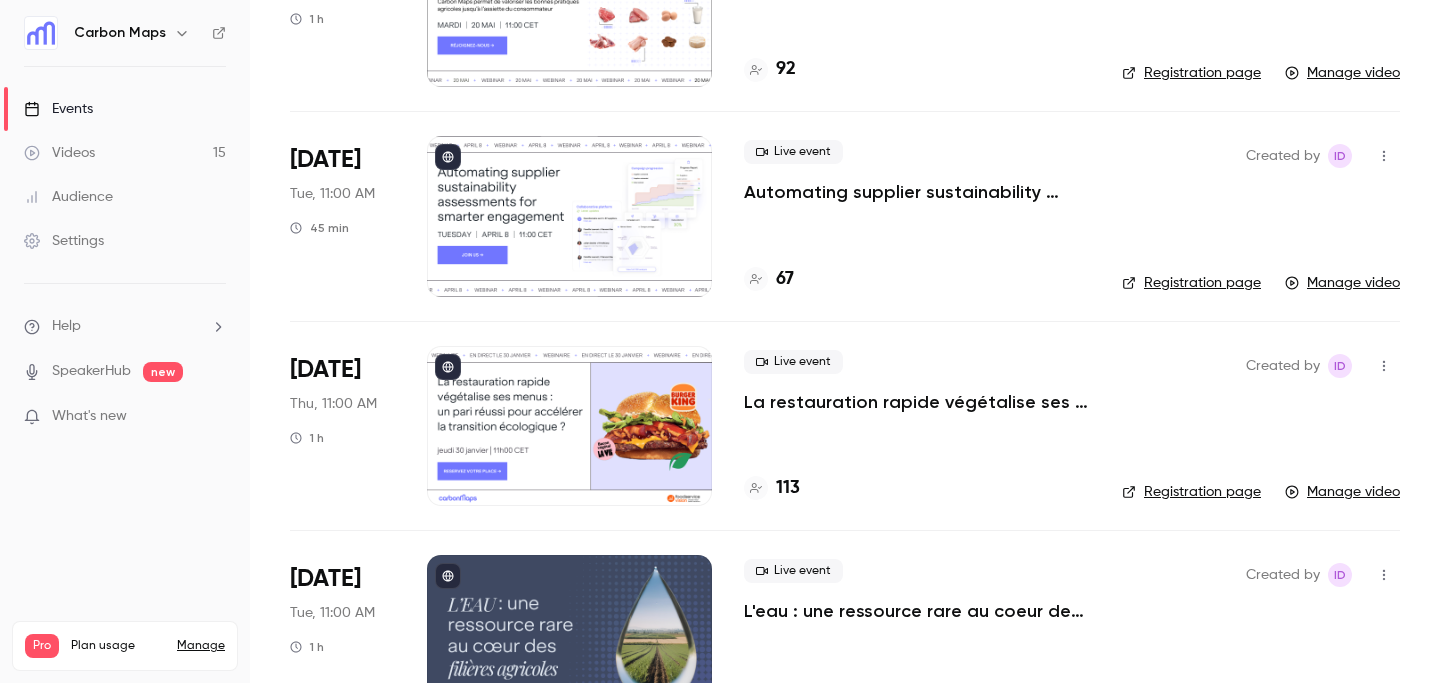 click on "Automating supplier sustainability assessments for smarter engagement" at bounding box center [917, 192] 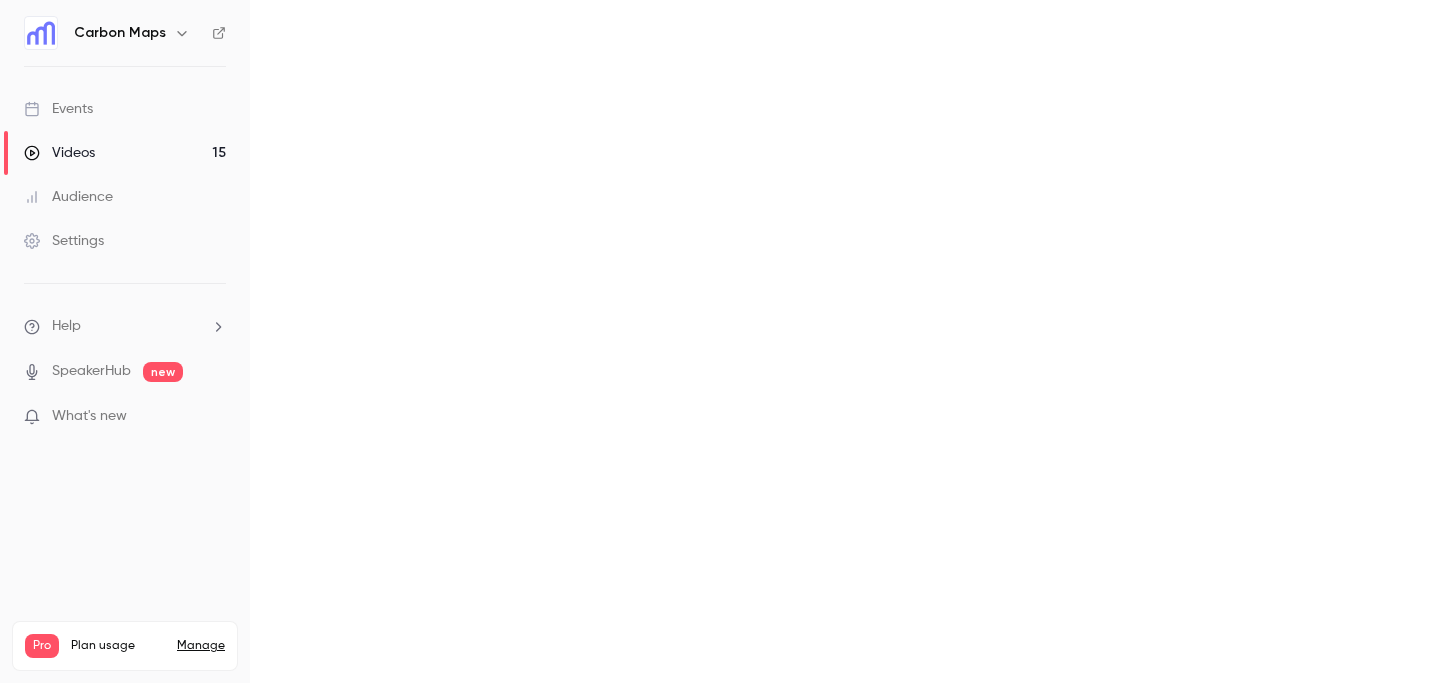 scroll, scrollTop: 0, scrollLeft: 0, axis: both 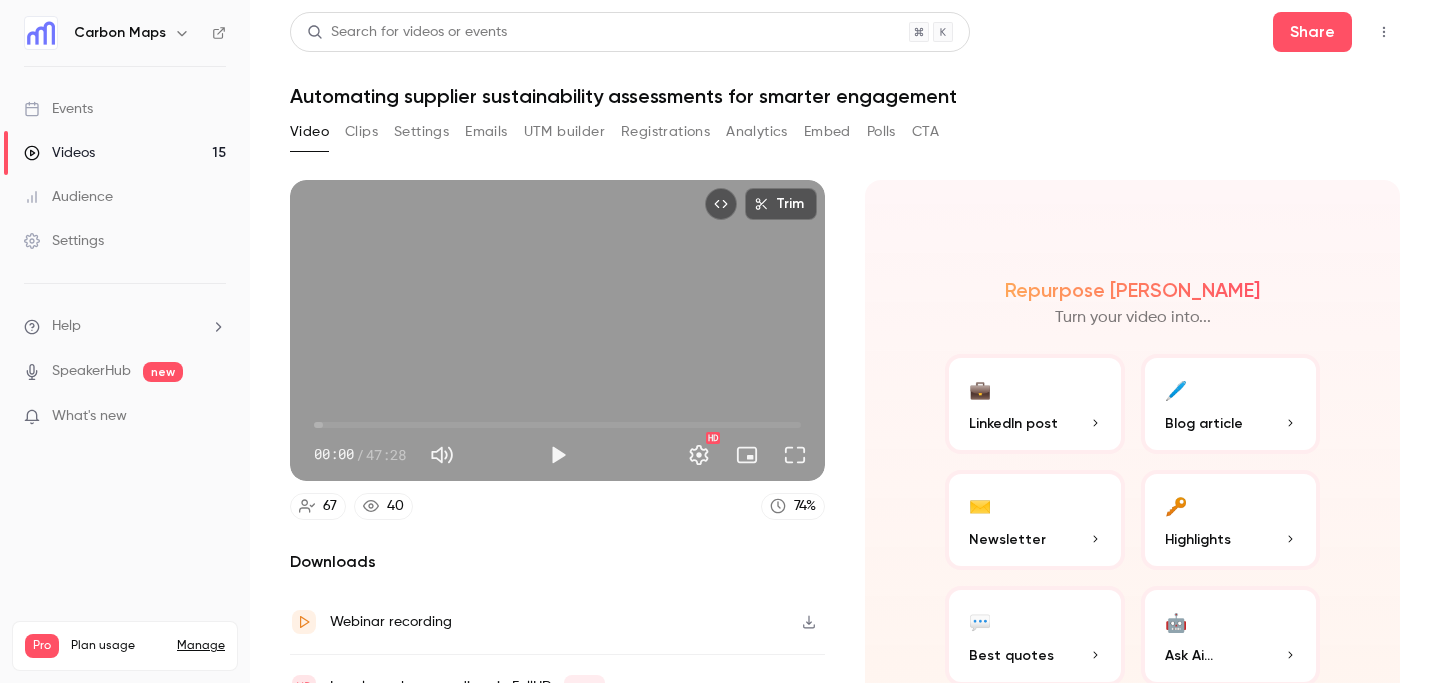 click on "Registrations" at bounding box center (665, 132) 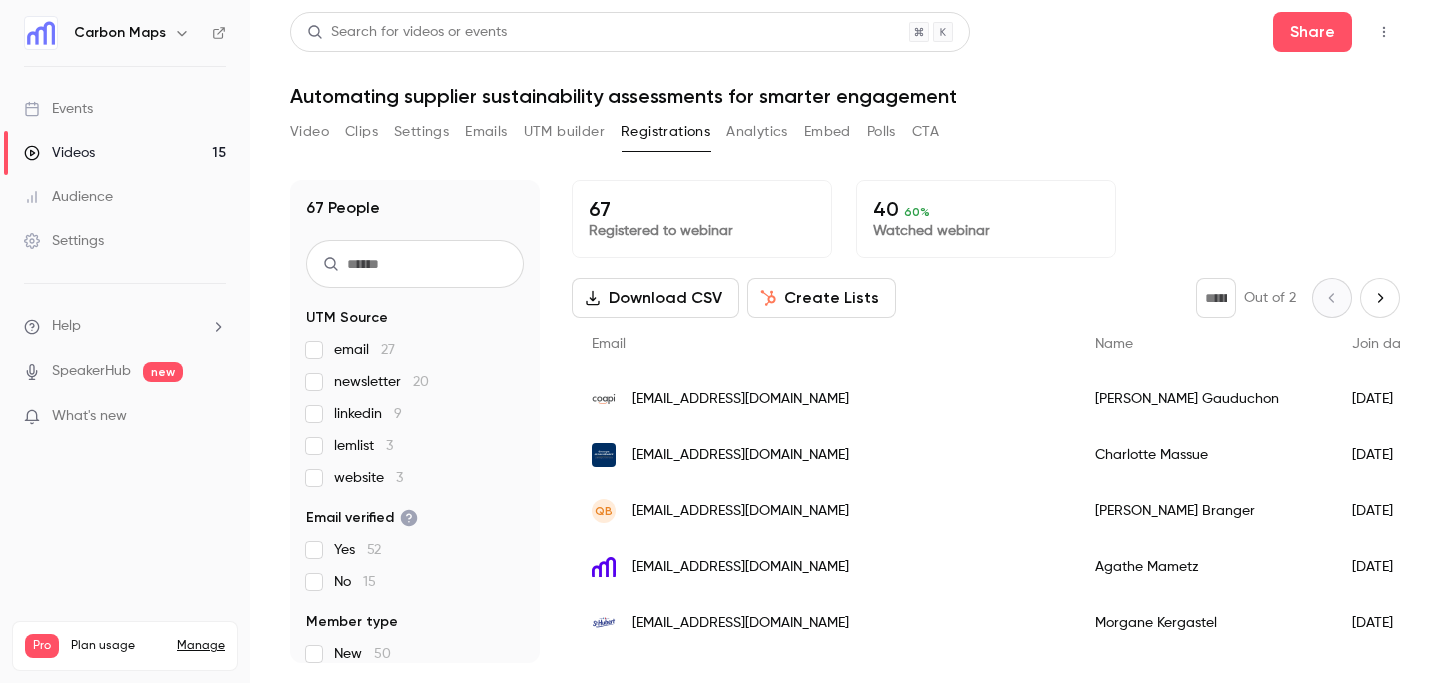 click on "Settings" at bounding box center (421, 132) 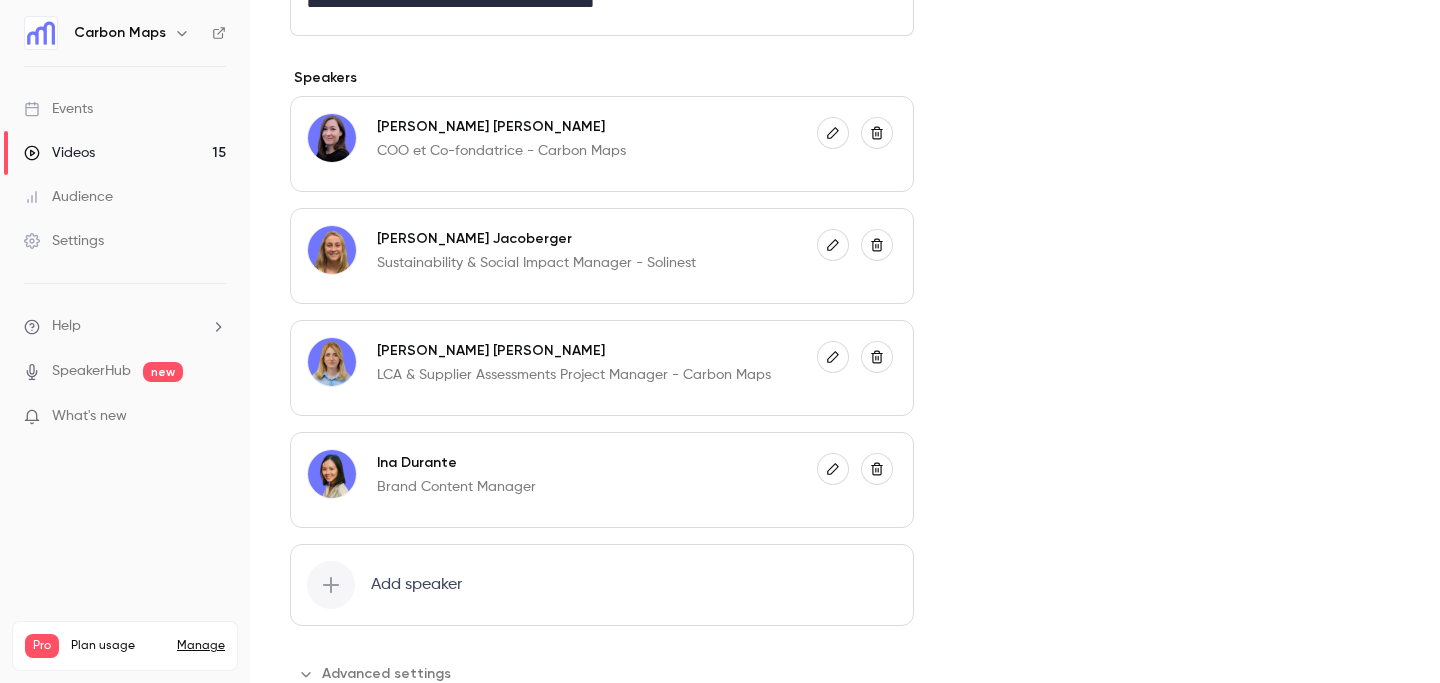 scroll, scrollTop: 631, scrollLeft: 0, axis: vertical 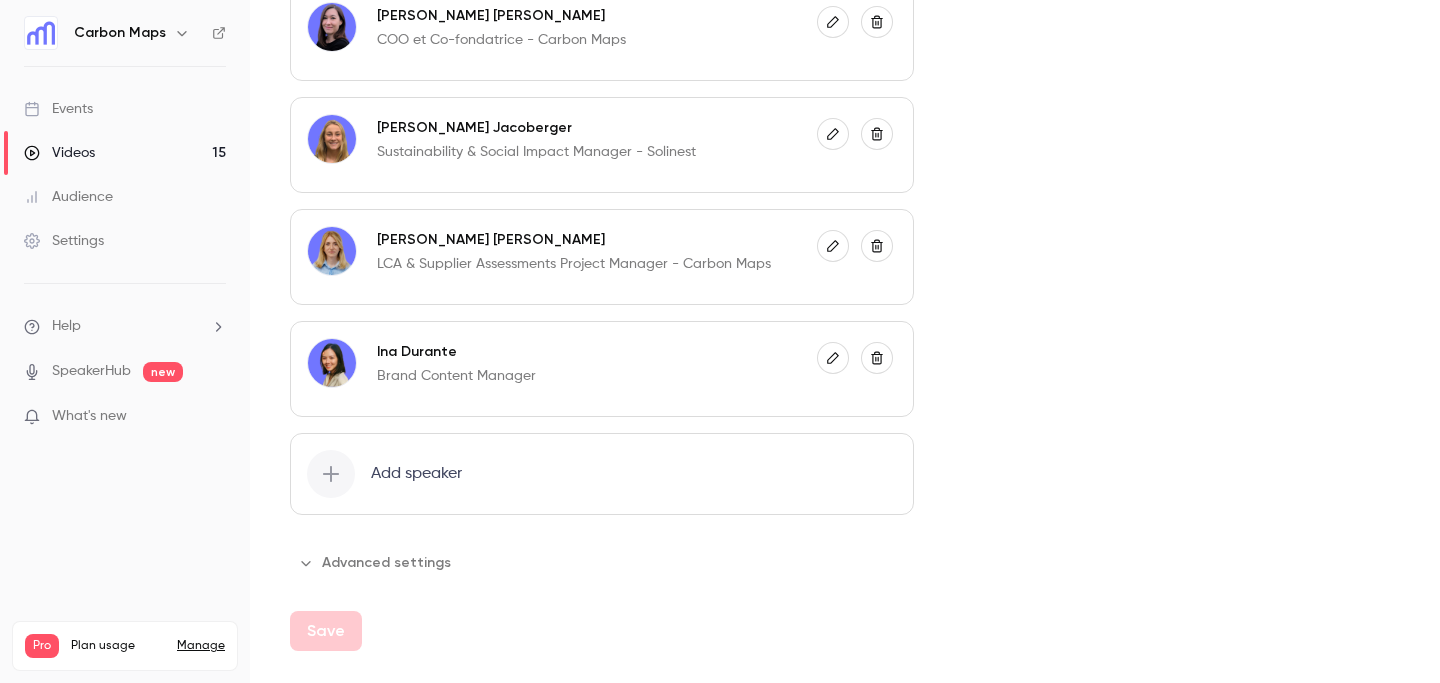 click on "Advanced settings" at bounding box center (376, 563) 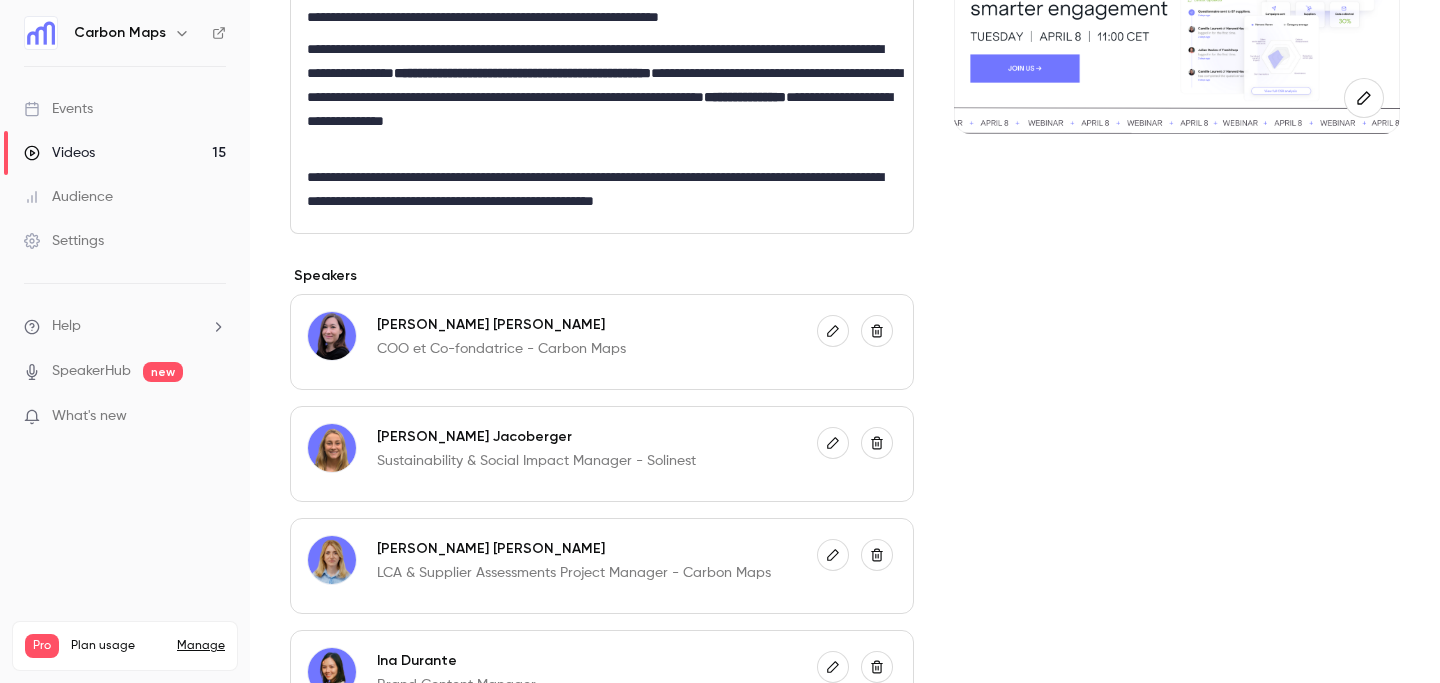 scroll, scrollTop: 0, scrollLeft: 0, axis: both 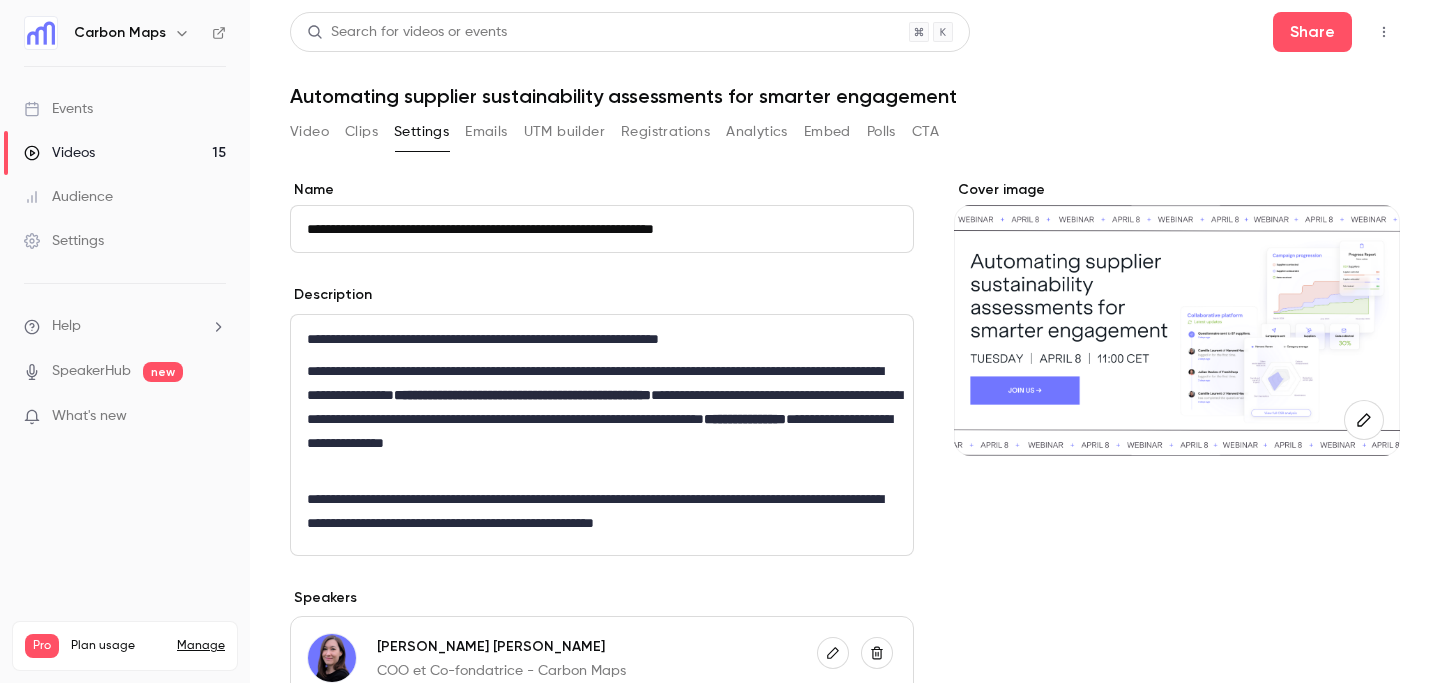 click on "**********" at bounding box center [845, 341] 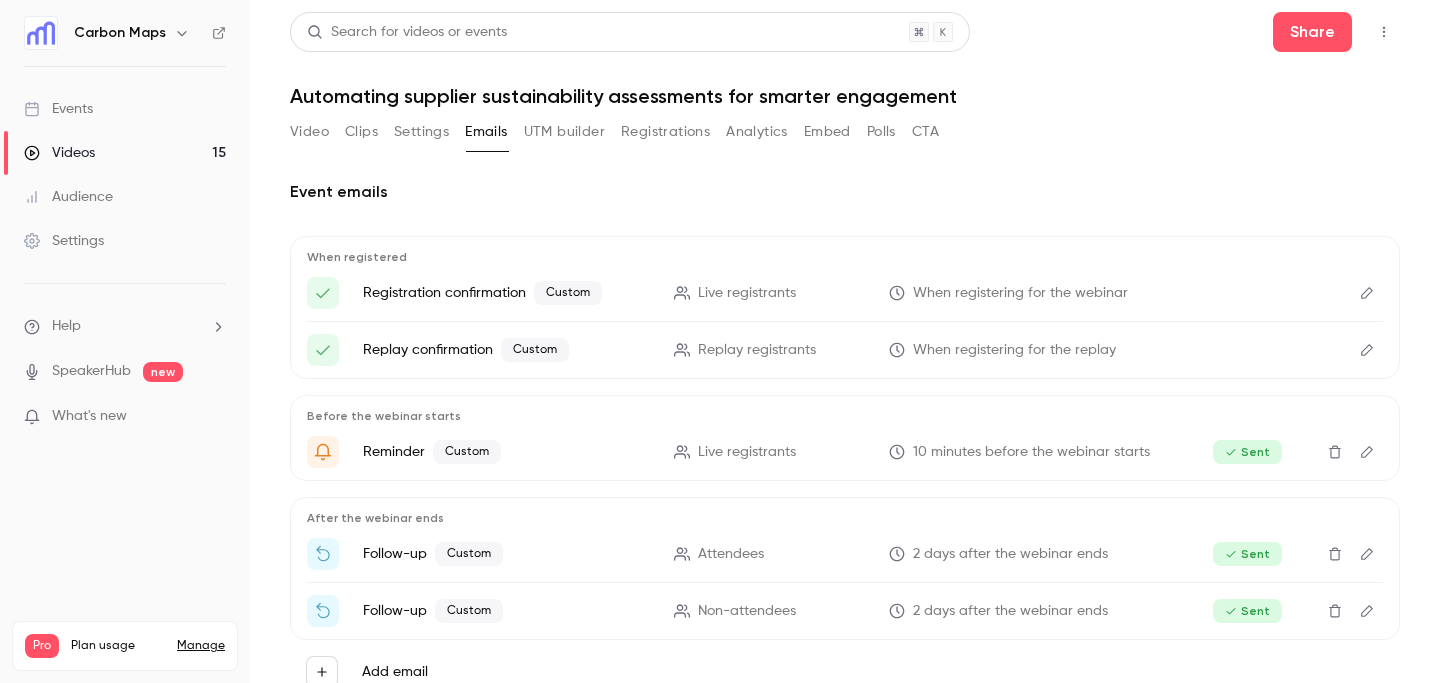 click on "Registrations" at bounding box center [665, 132] 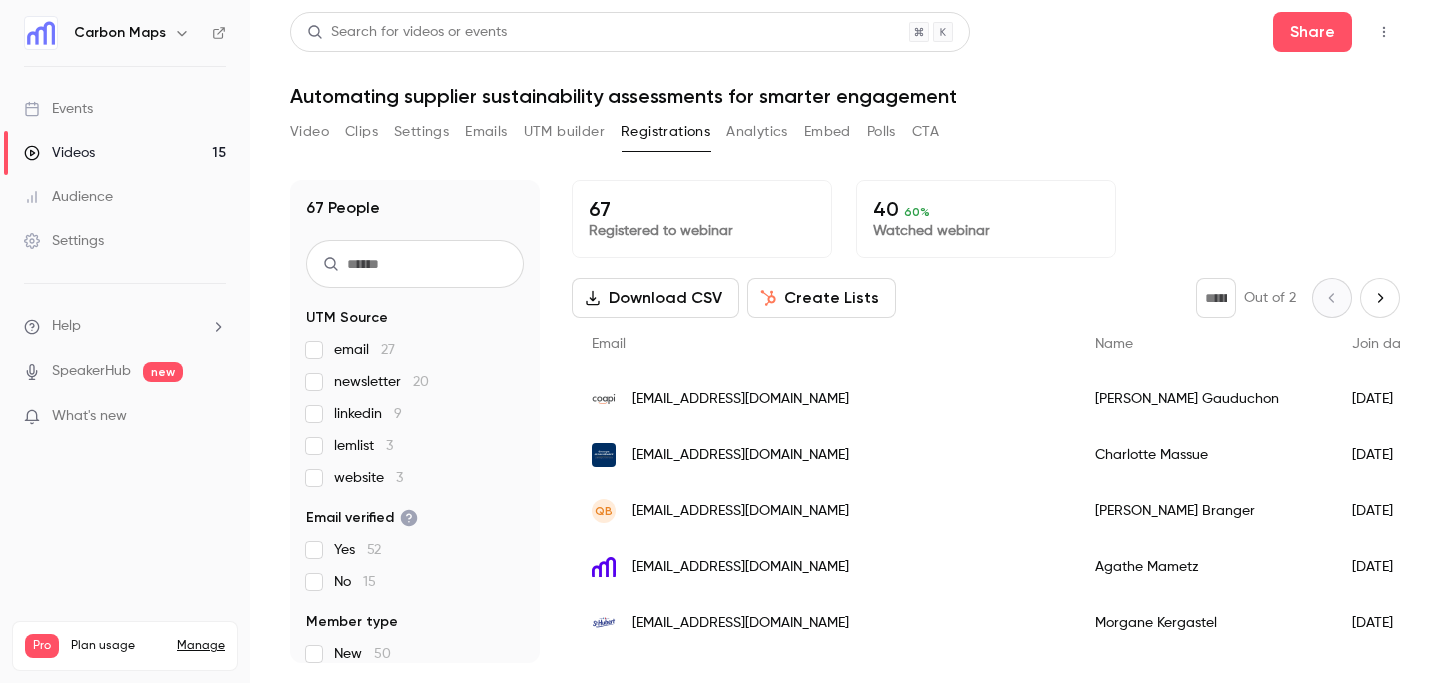 click on "Videos" at bounding box center [59, 153] 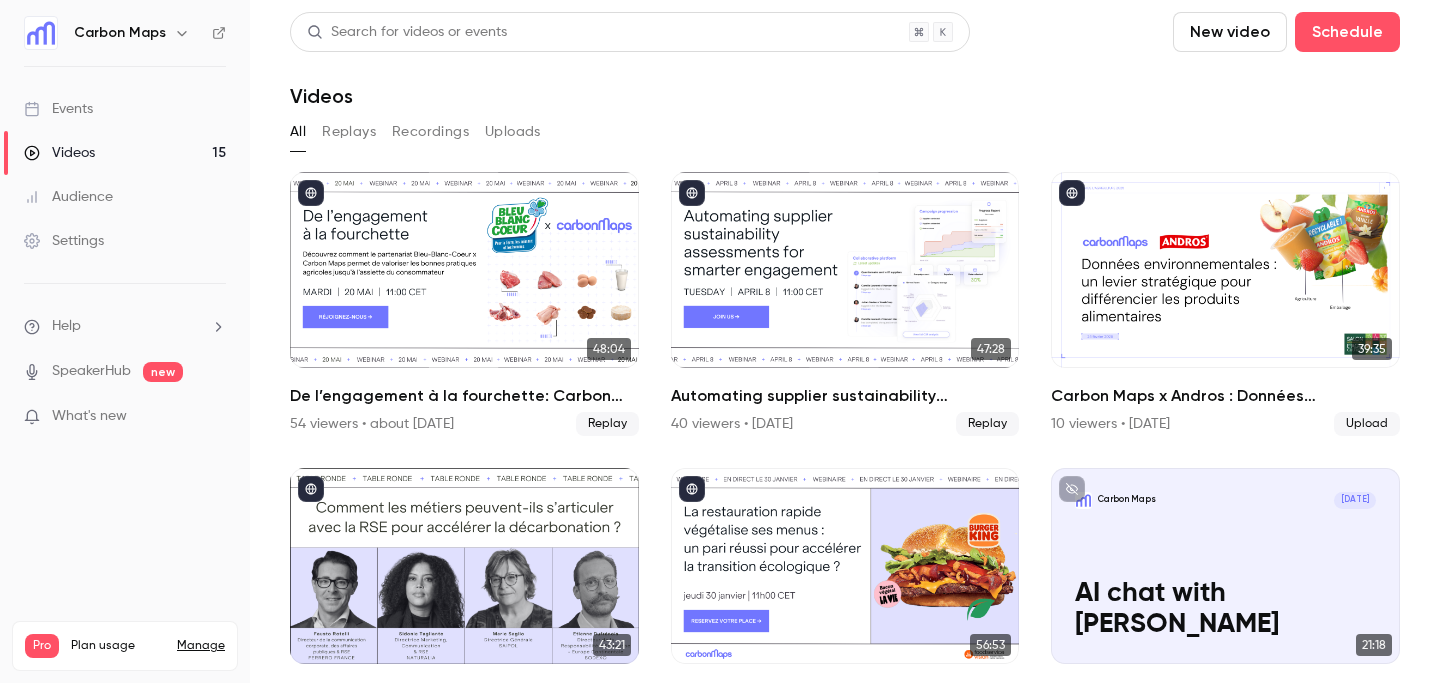click on "Events" at bounding box center (58, 109) 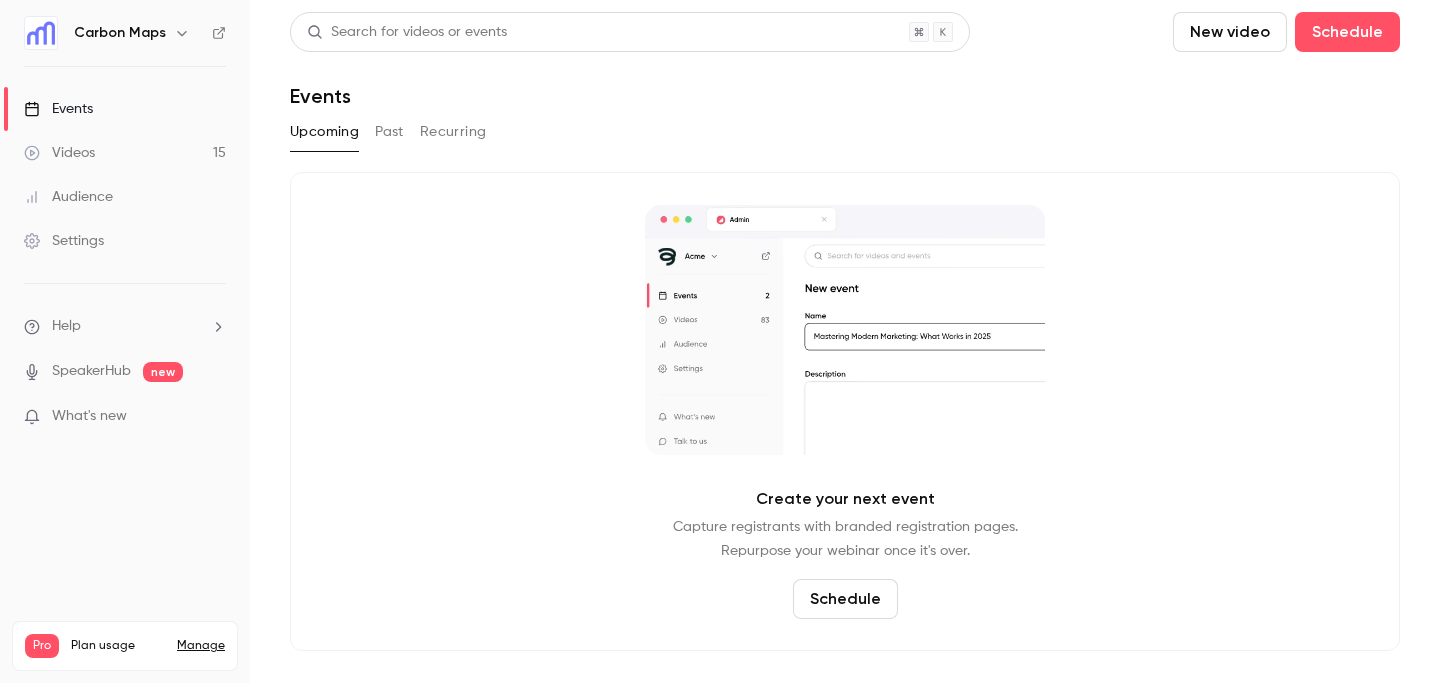 click on "Past" at bounding box center [389, 132] 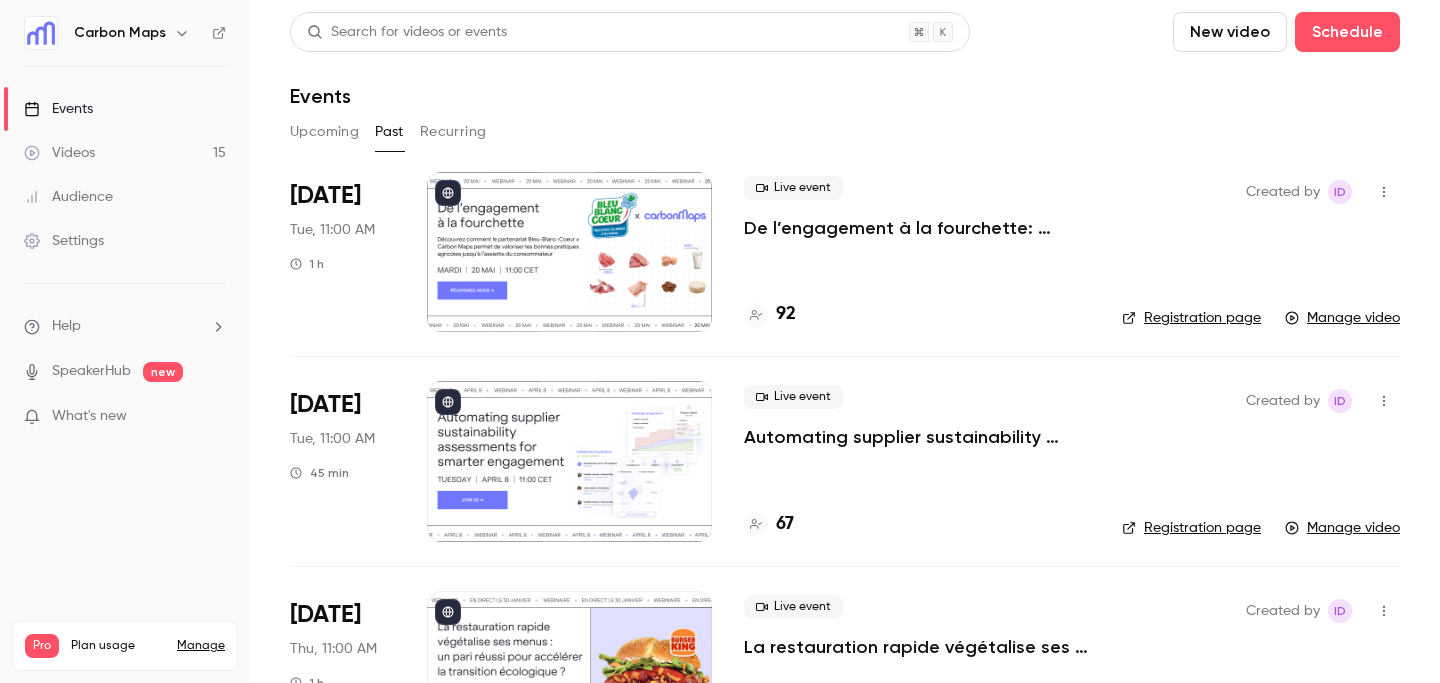 click on "De l’engagement à la fourchette: Carbon Maps x Bleu-Blanc-Cœur" at bounding box center [917, 228] 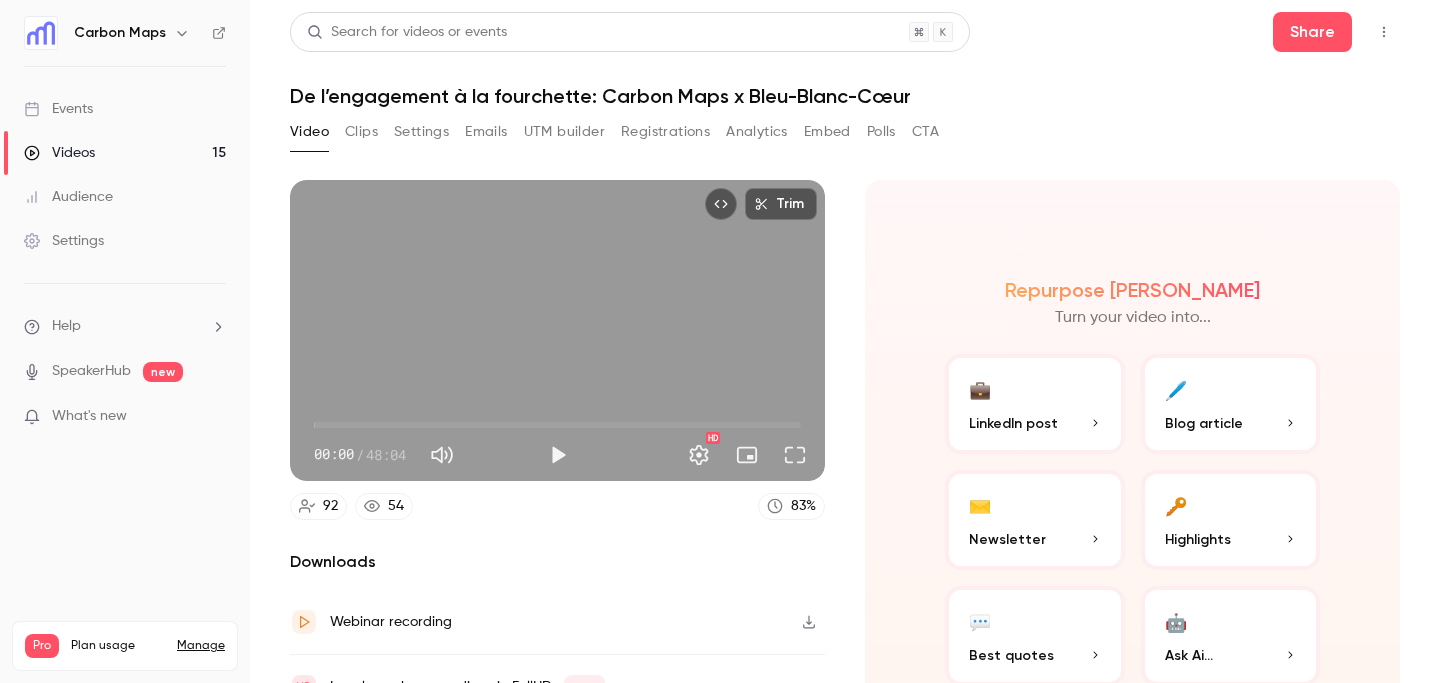 click on "Registrations" at bounding box center [665, 132] 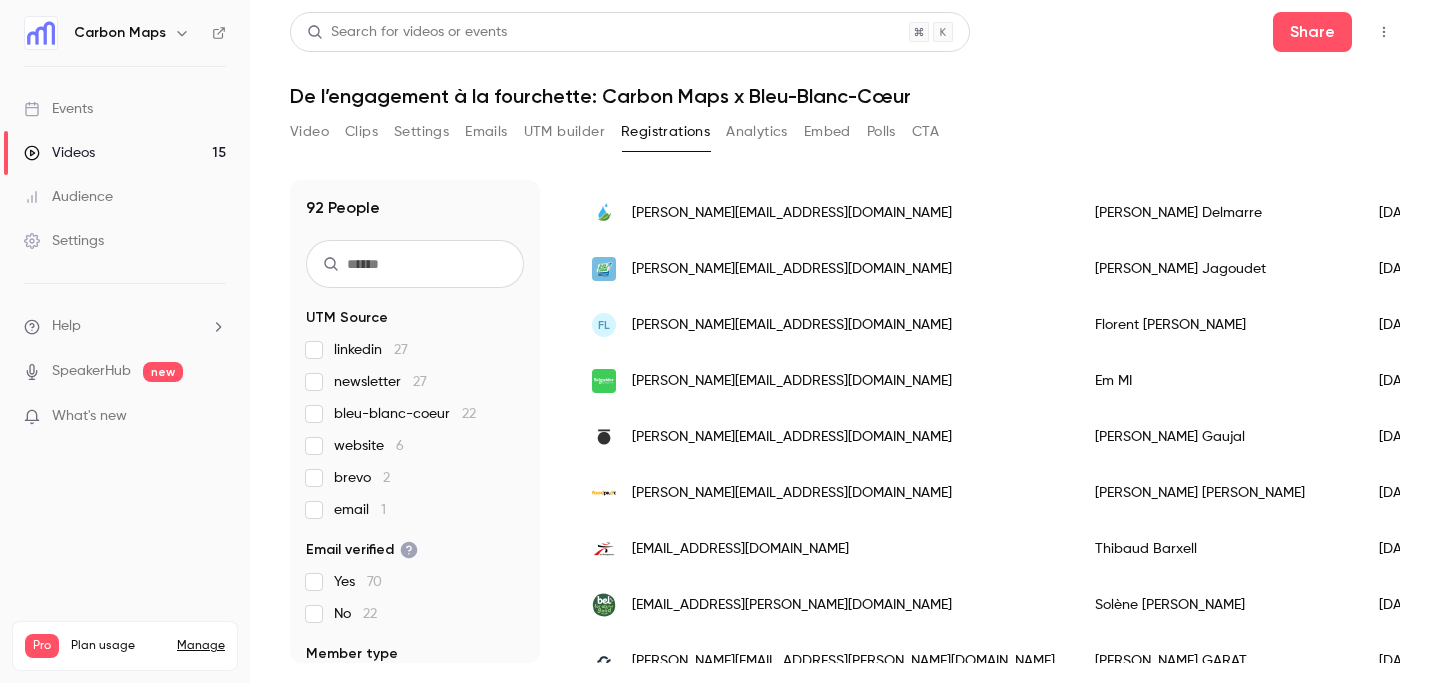 scroll, scrollTop: 2508, scrollLeft: 0, axis: vertical 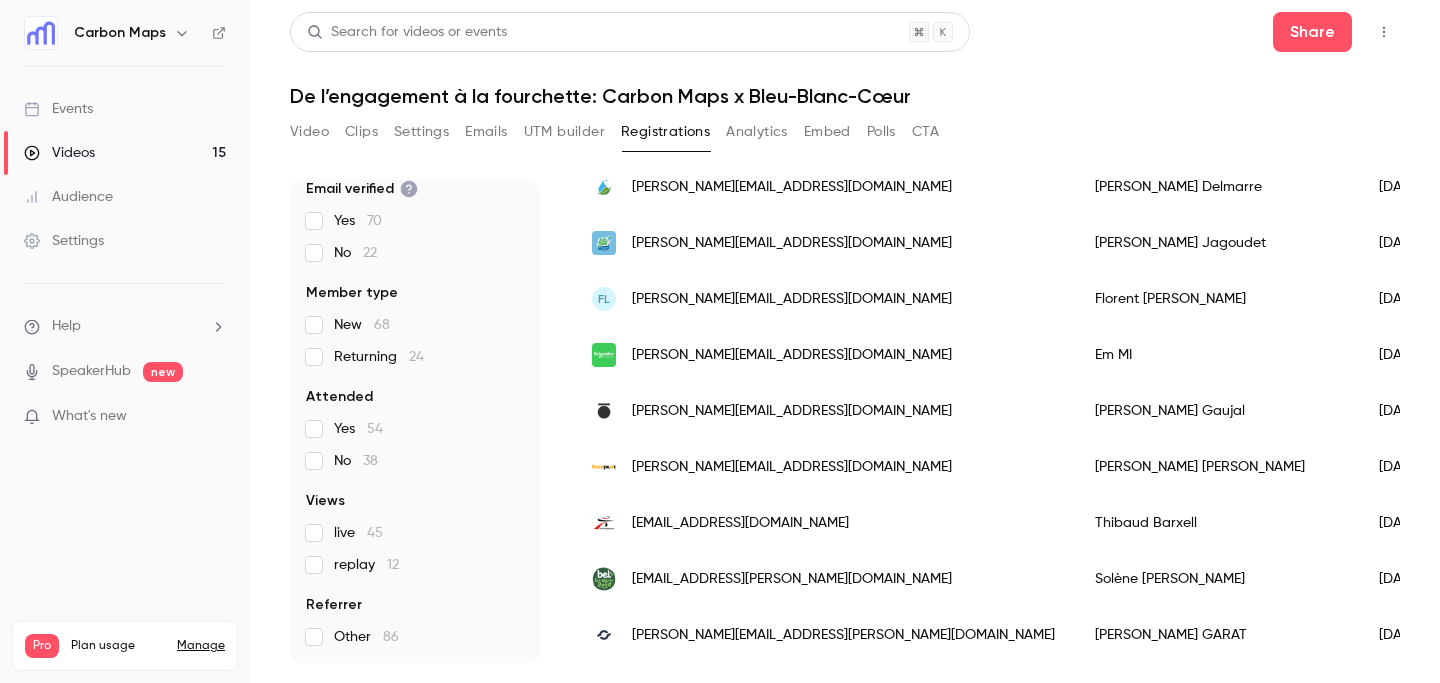 click 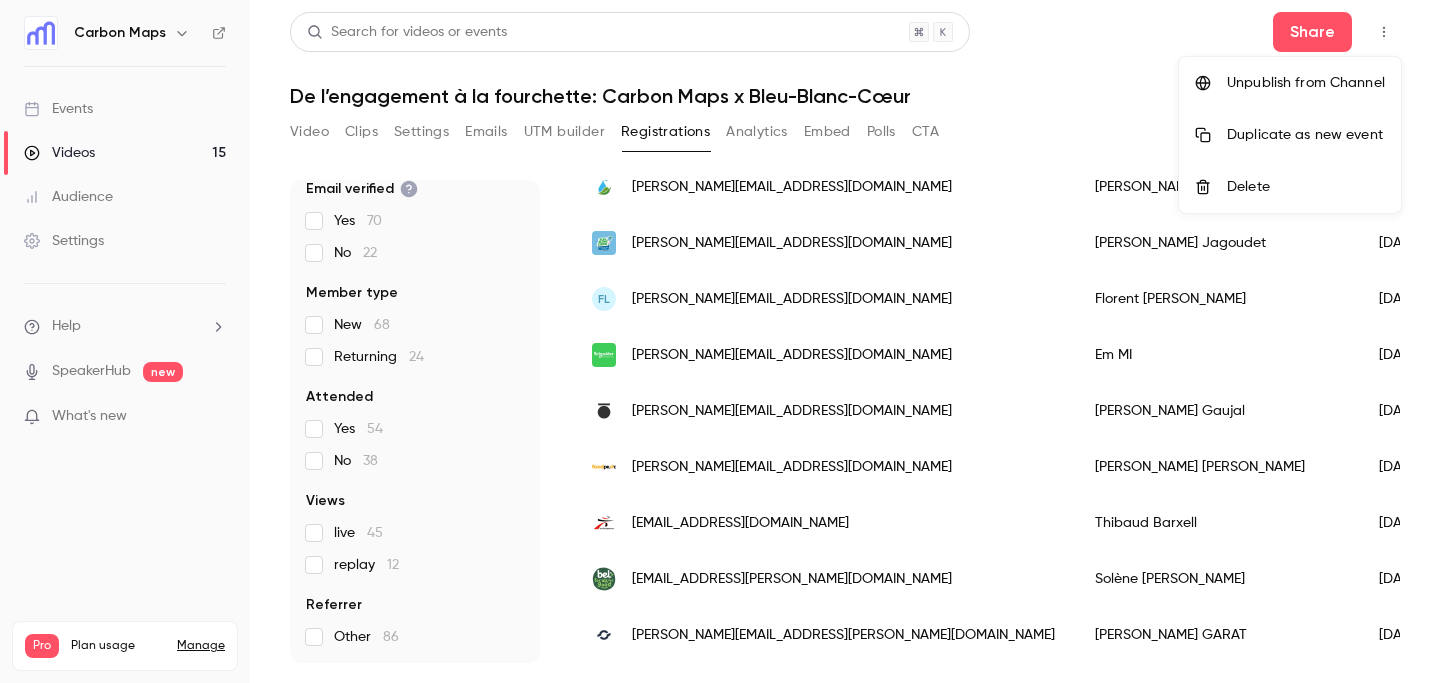 click at bounding box center [720, 341] 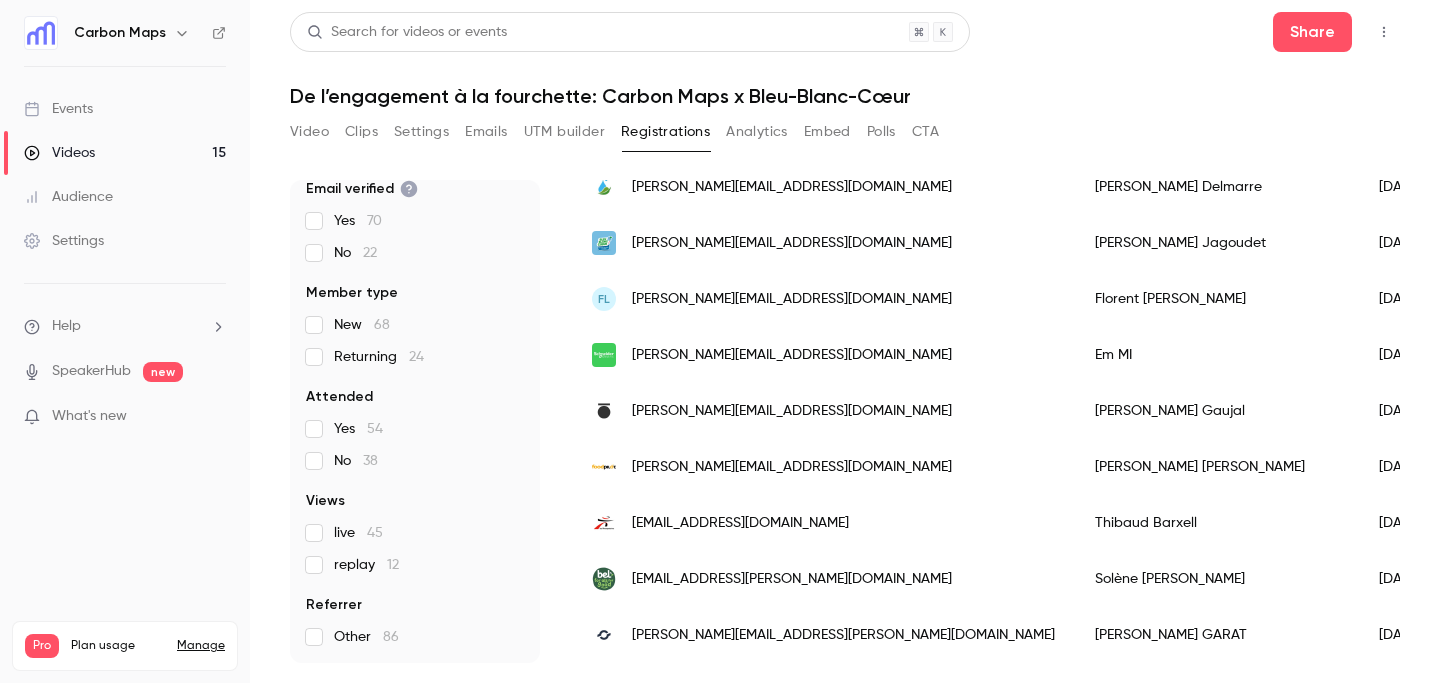 click on "Analytics" at bounding box center (757, 132) 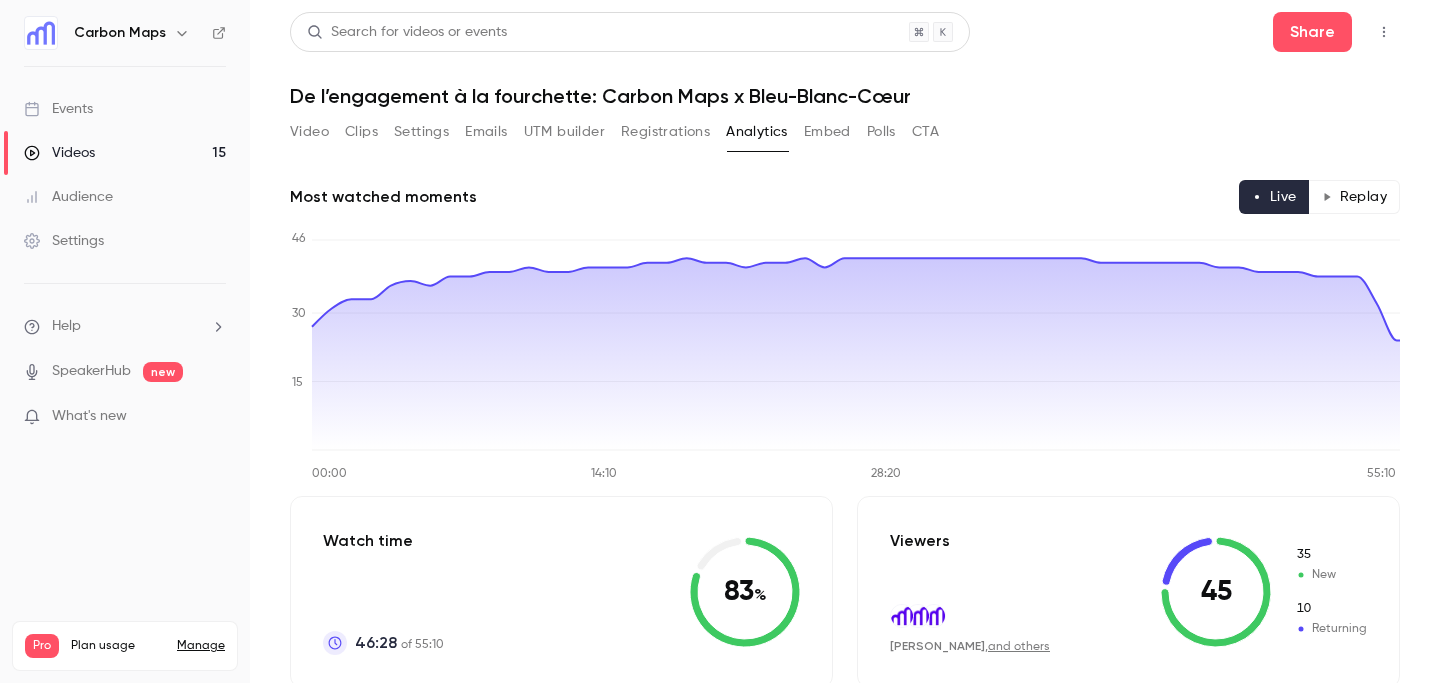 click on "Registrations" at bounding box center [665, 132] 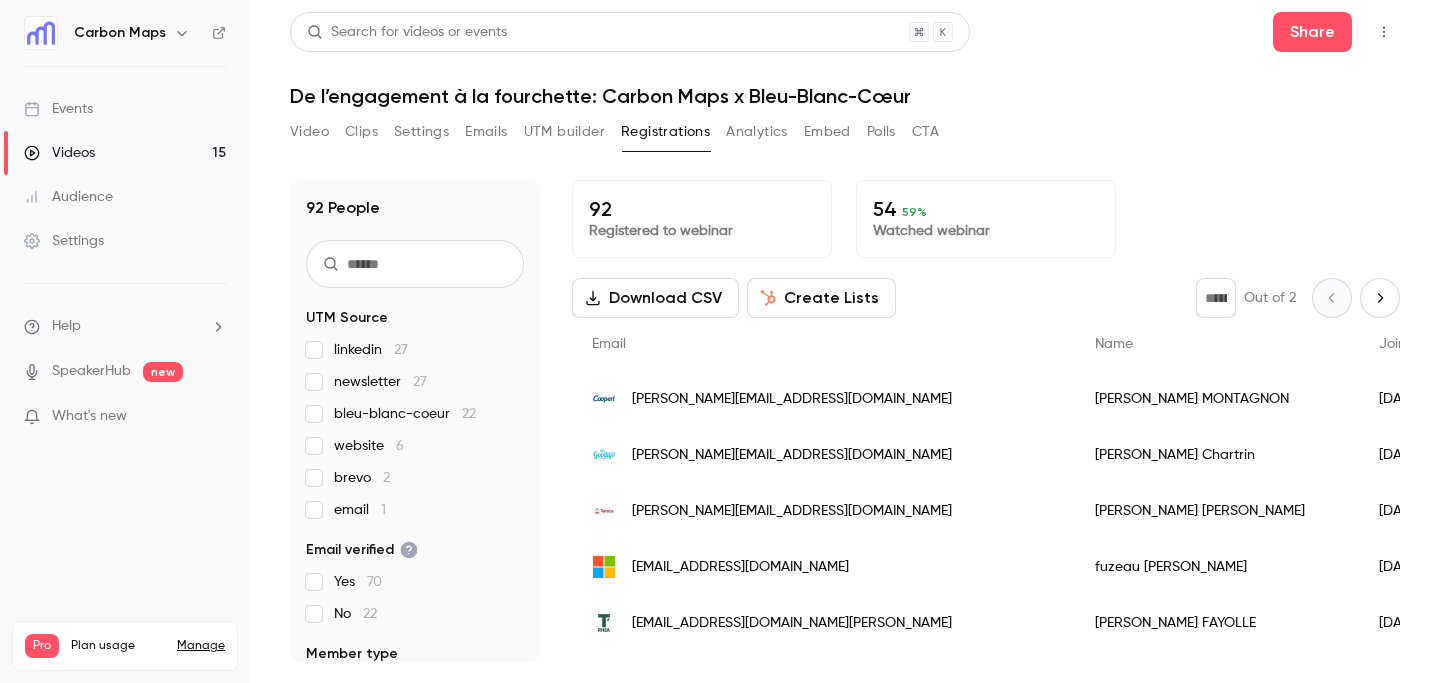 click on "Settings" at bounding box center (125, 241) 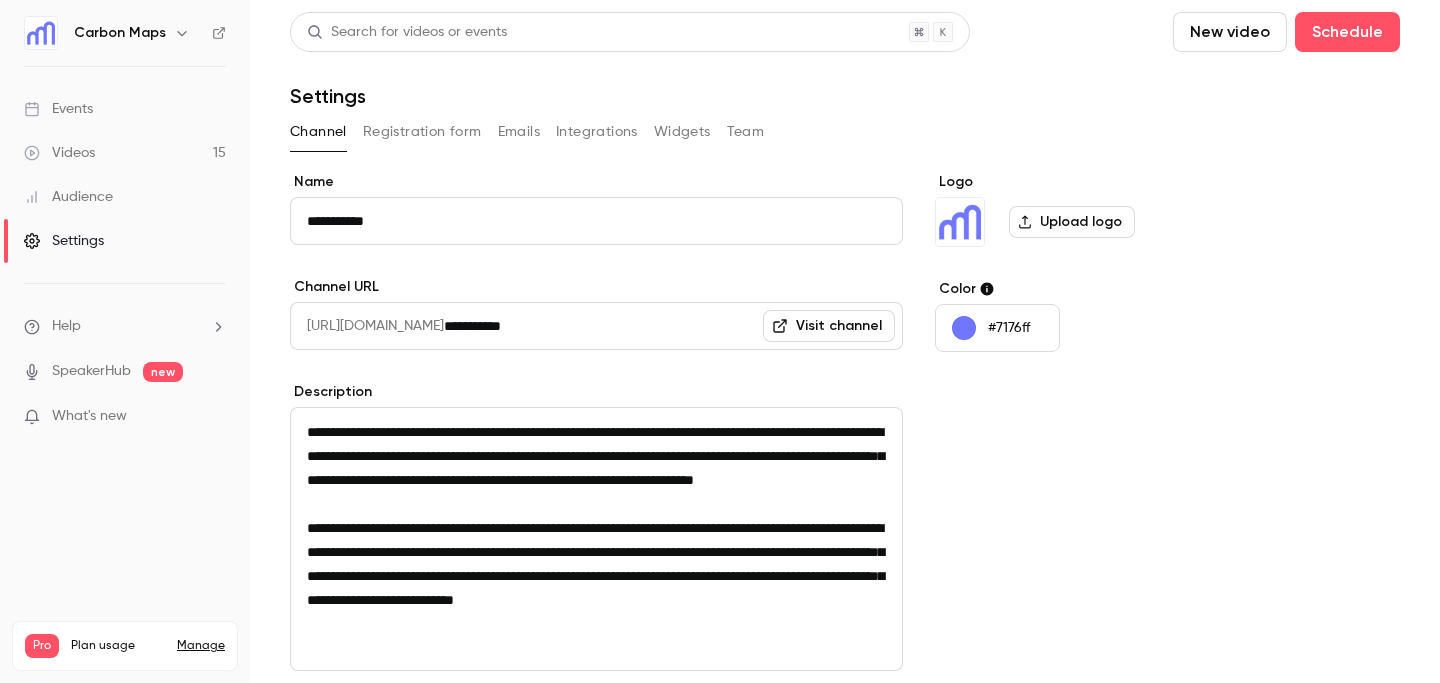 click on "Integrations" at bounding box center [597, 132] 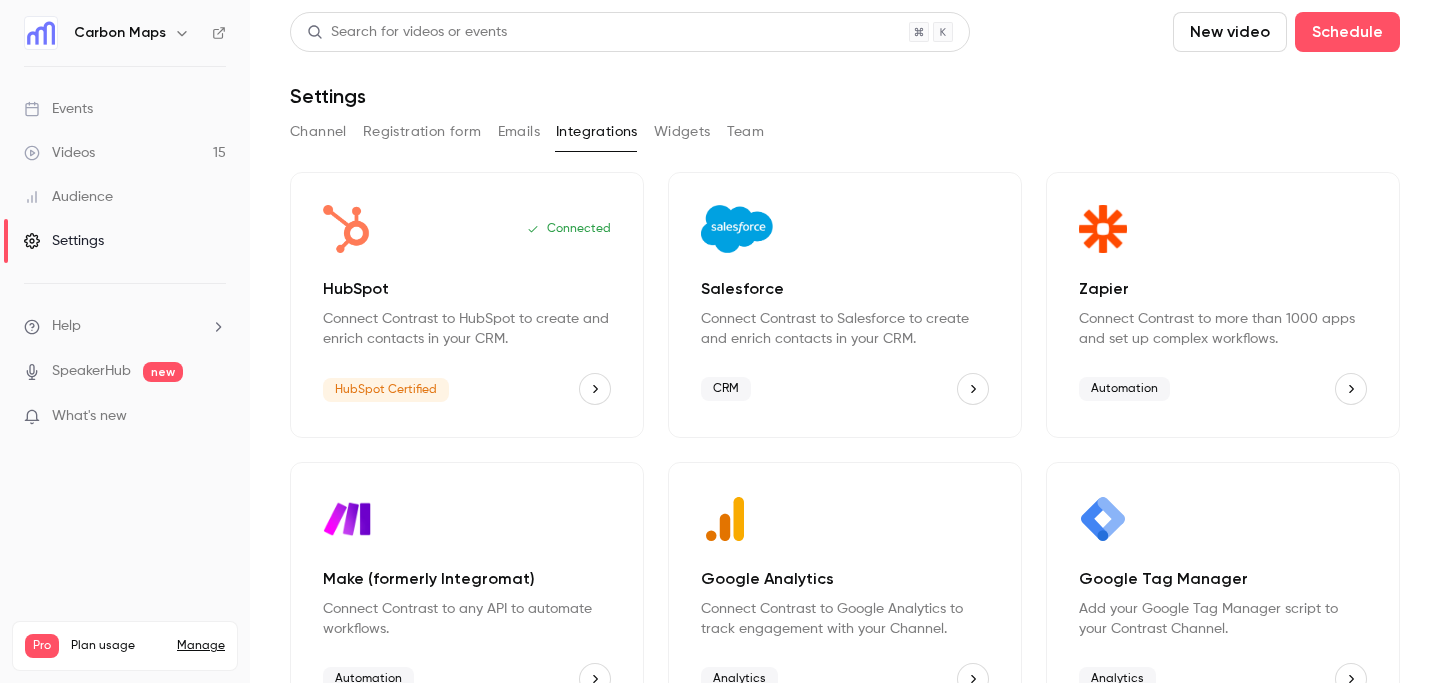 click 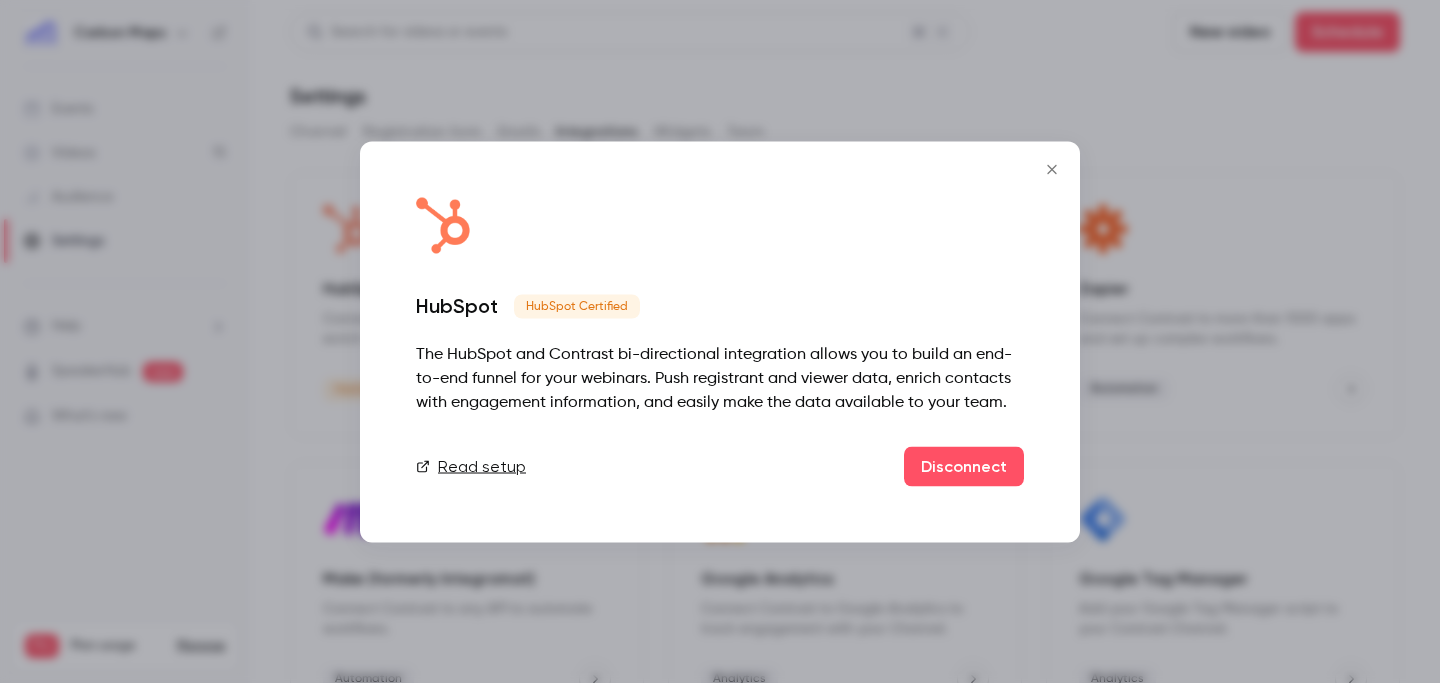 click 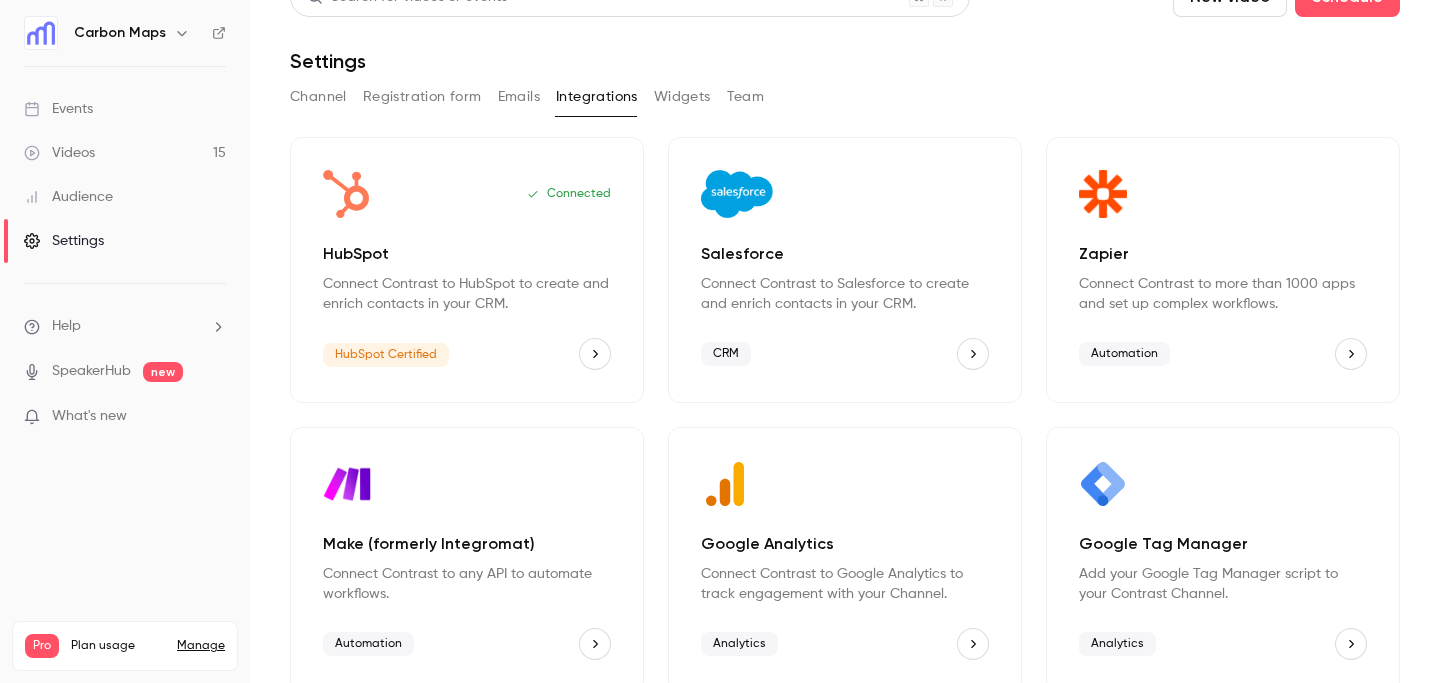 scroll, scrollTop: 0, scrollLeft: 0, axis: both 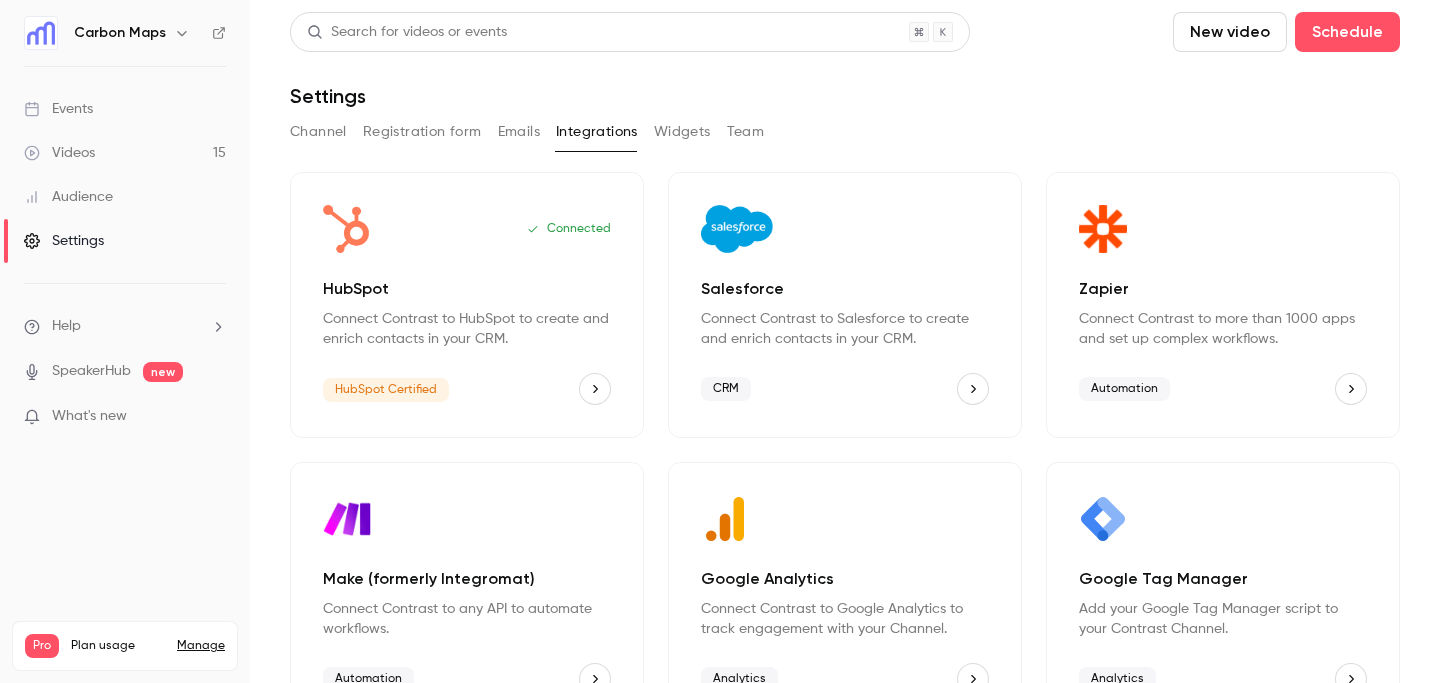 click on "Help SpeakerHub new What's new" at bounding box center [125, 373] 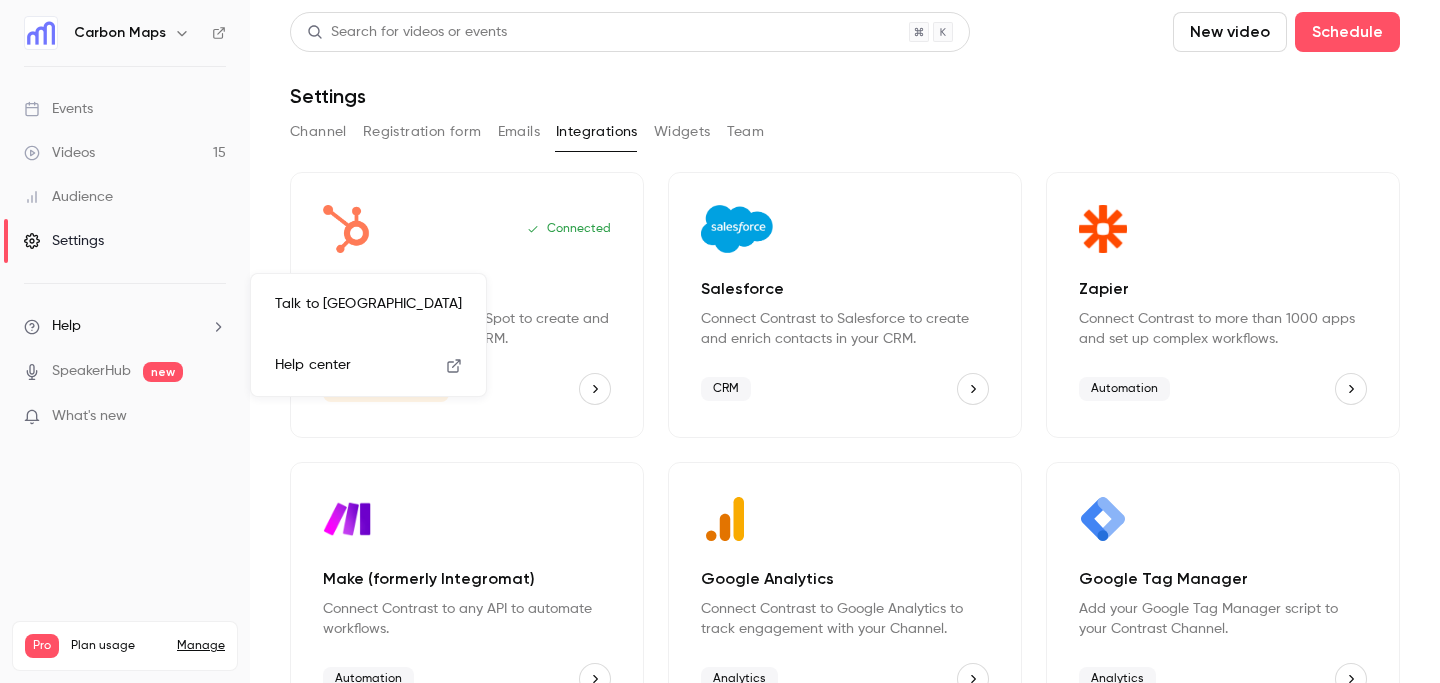 click on "Talk to [GEOGRAPHIC_DATA]" at bounding box center (368, 304) 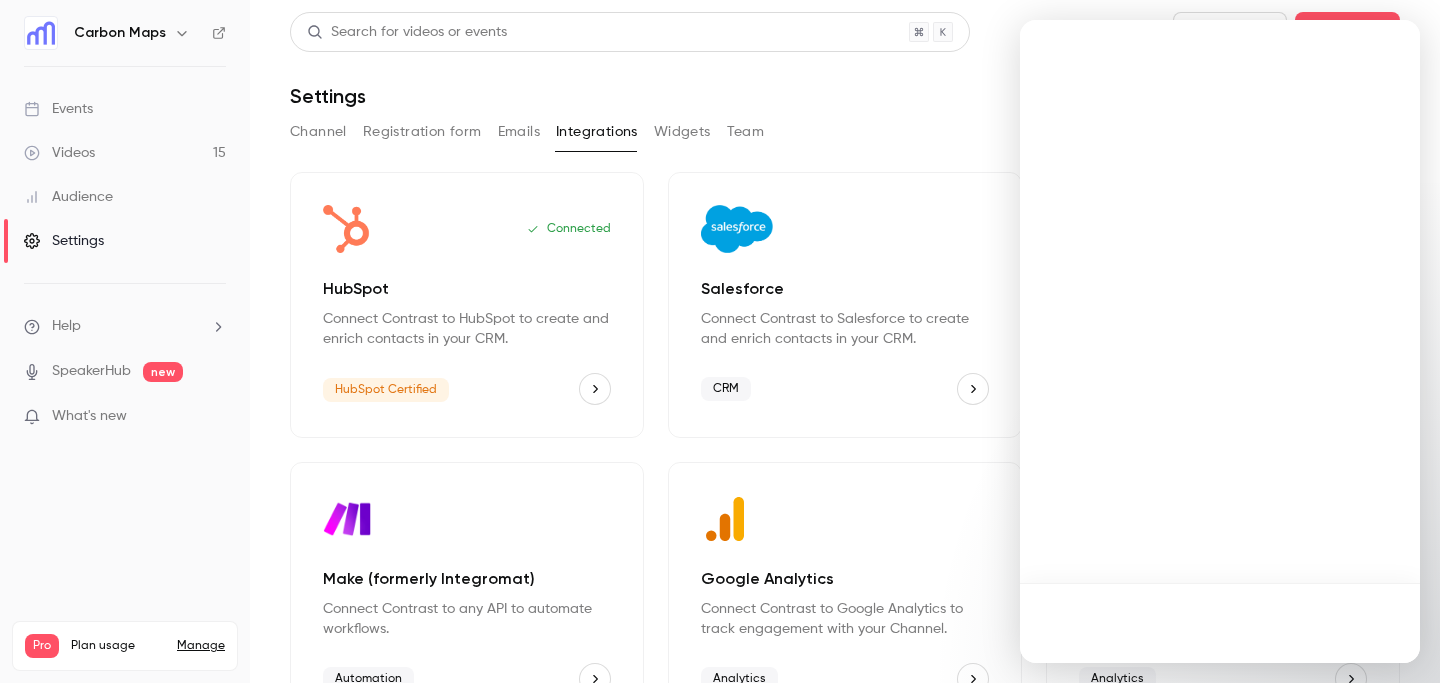 scroll, scrollTop: 0, scrollLeft: 0, axis: both 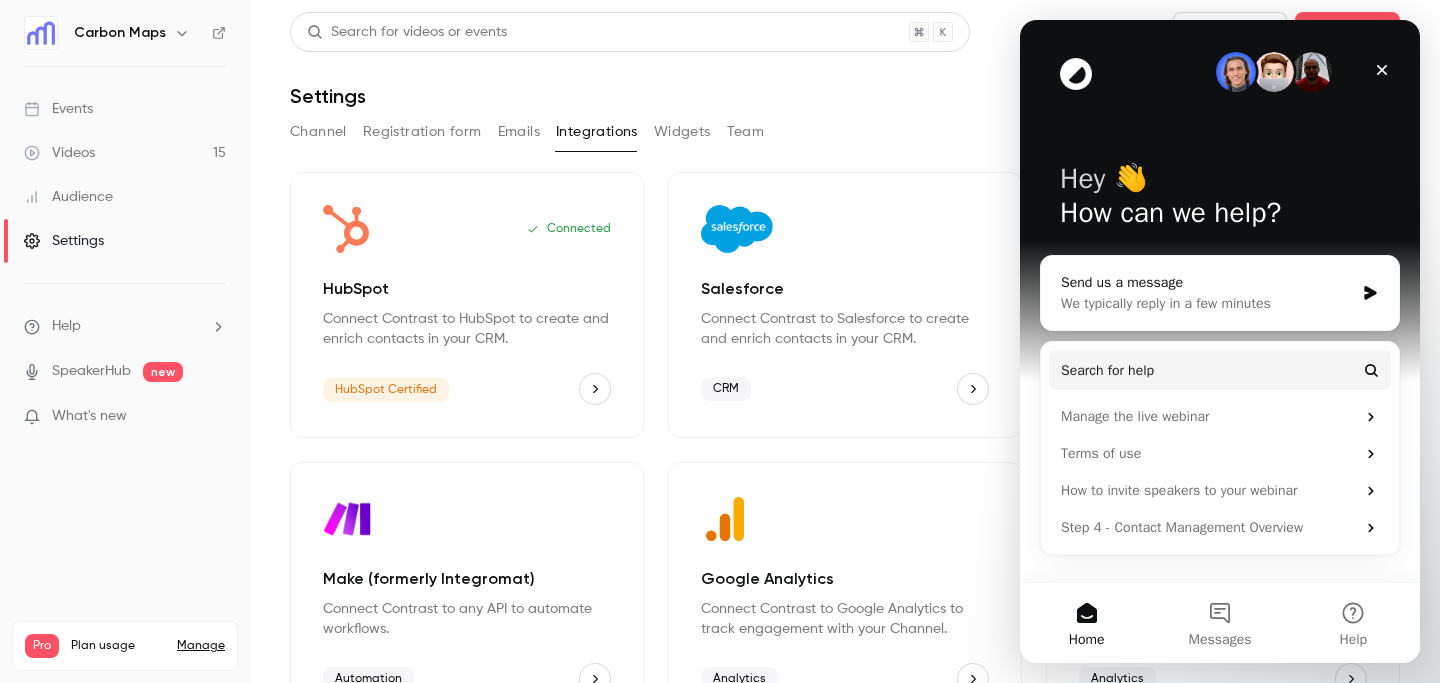 click on "We typically reply in a few minutes" at bounding box center (1207, 303) 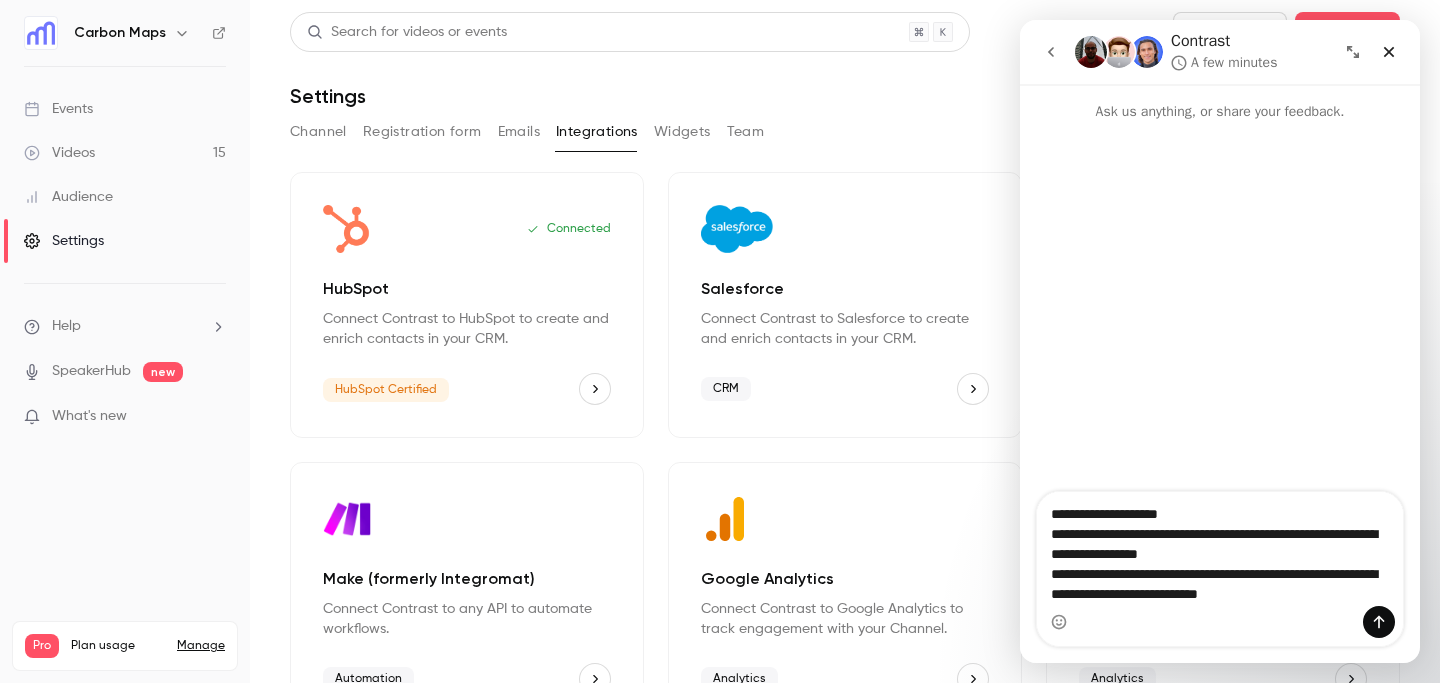 click on "**********" at bounding box center (1220, 549) 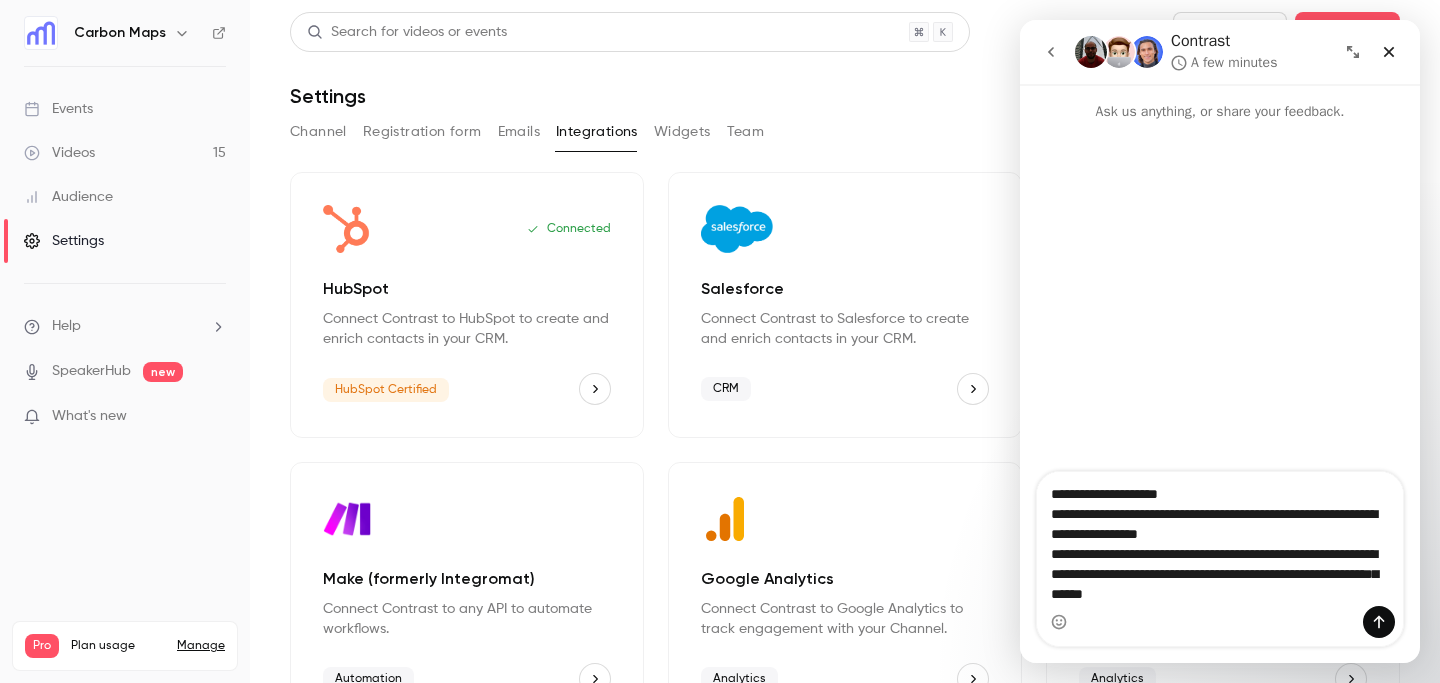 click on "**********" at bounding box center (1220, 539) 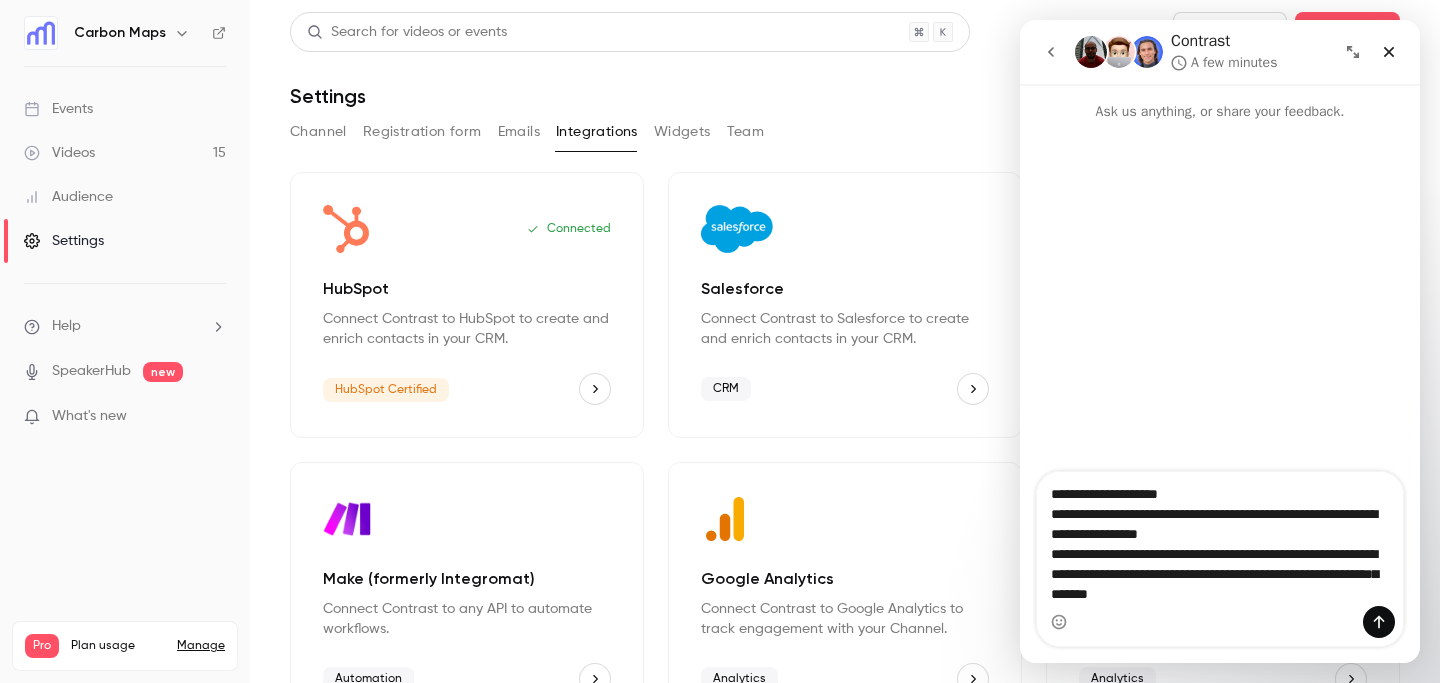click on "**********" at bounding box center (1220, 539) 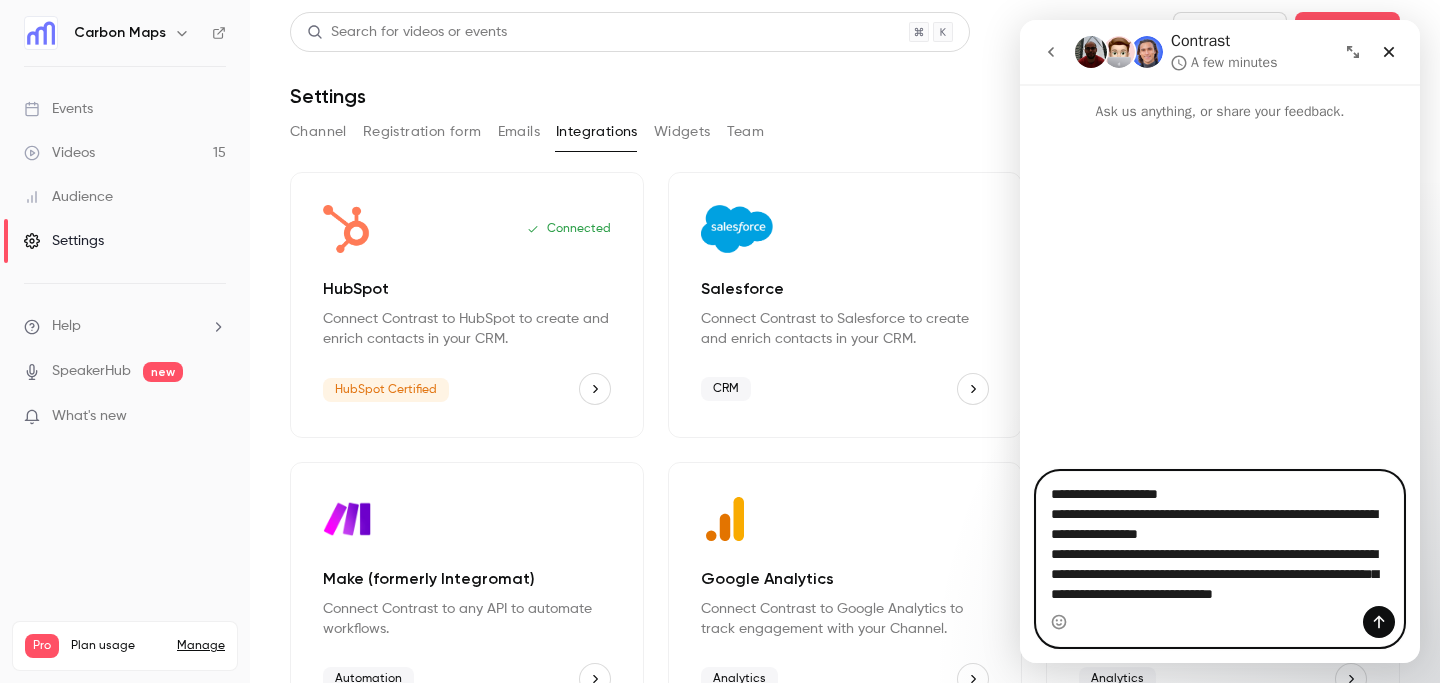 click on "**********" at bounding box center (1220, 549) 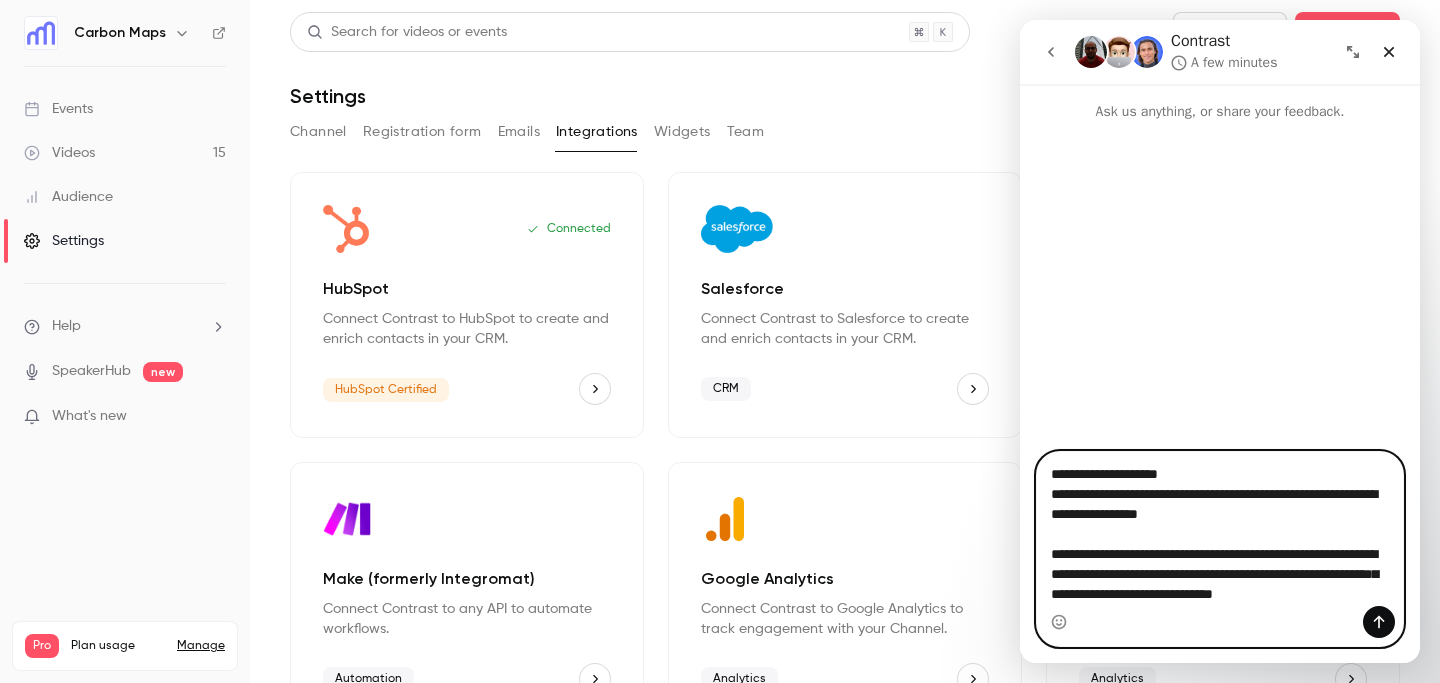 scroll, scrollTop: 15, scrollLeft: 0, axis: vertical 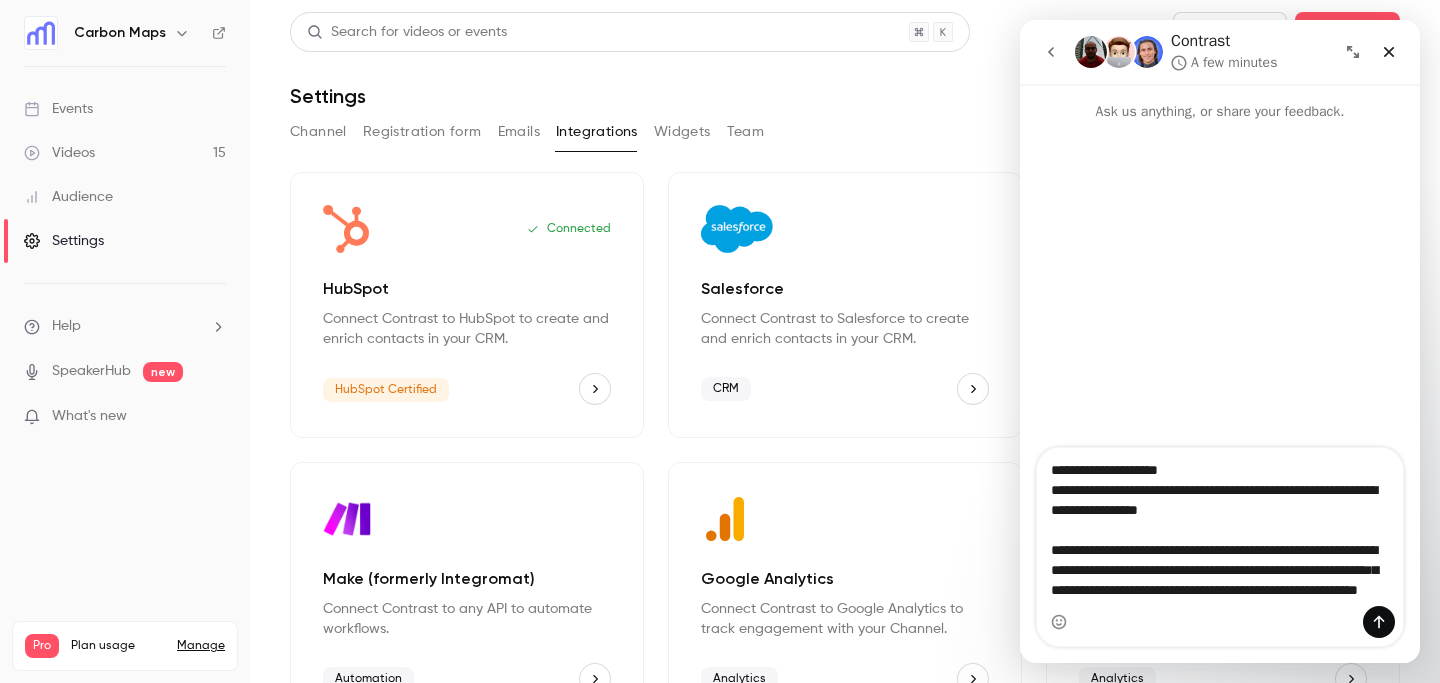 click on "Events" at bounding box center [125, 109] 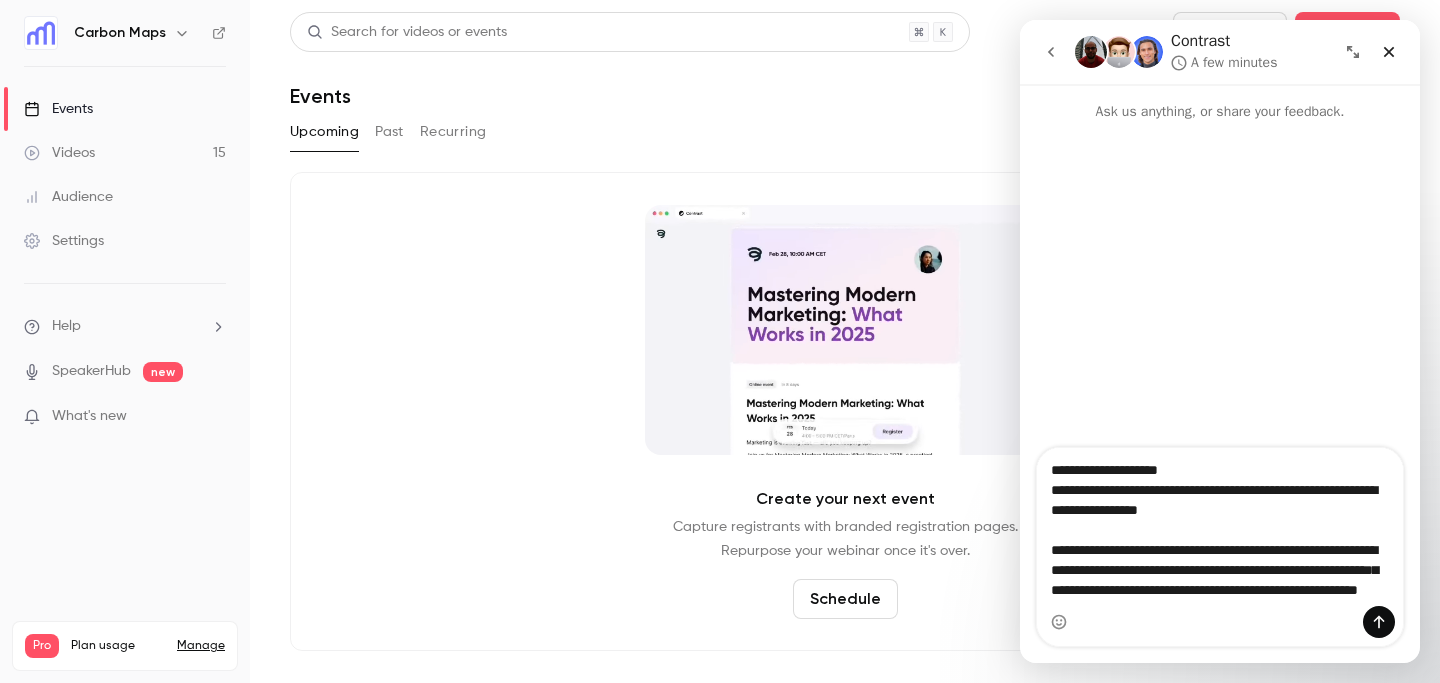 click on "Past" at bounding box center (389, 132) 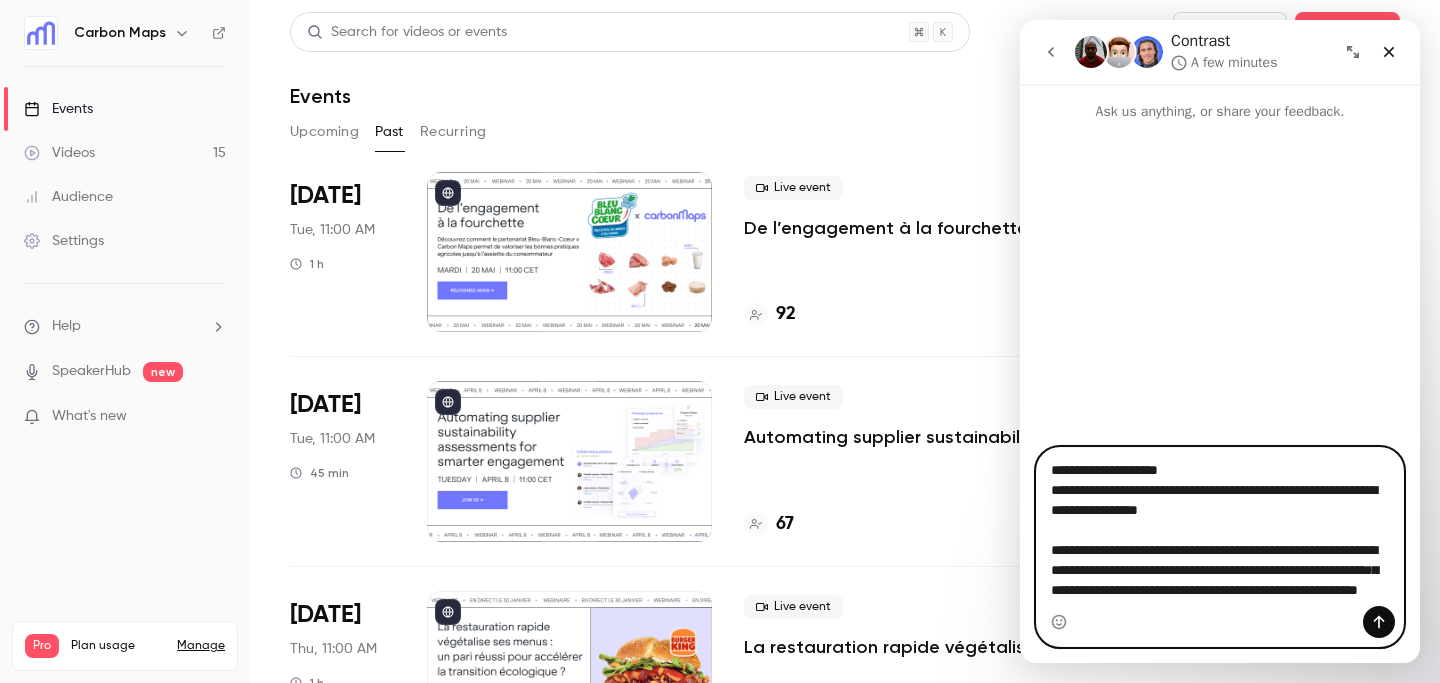 click on "**********" at bounding box center [1220, 527] 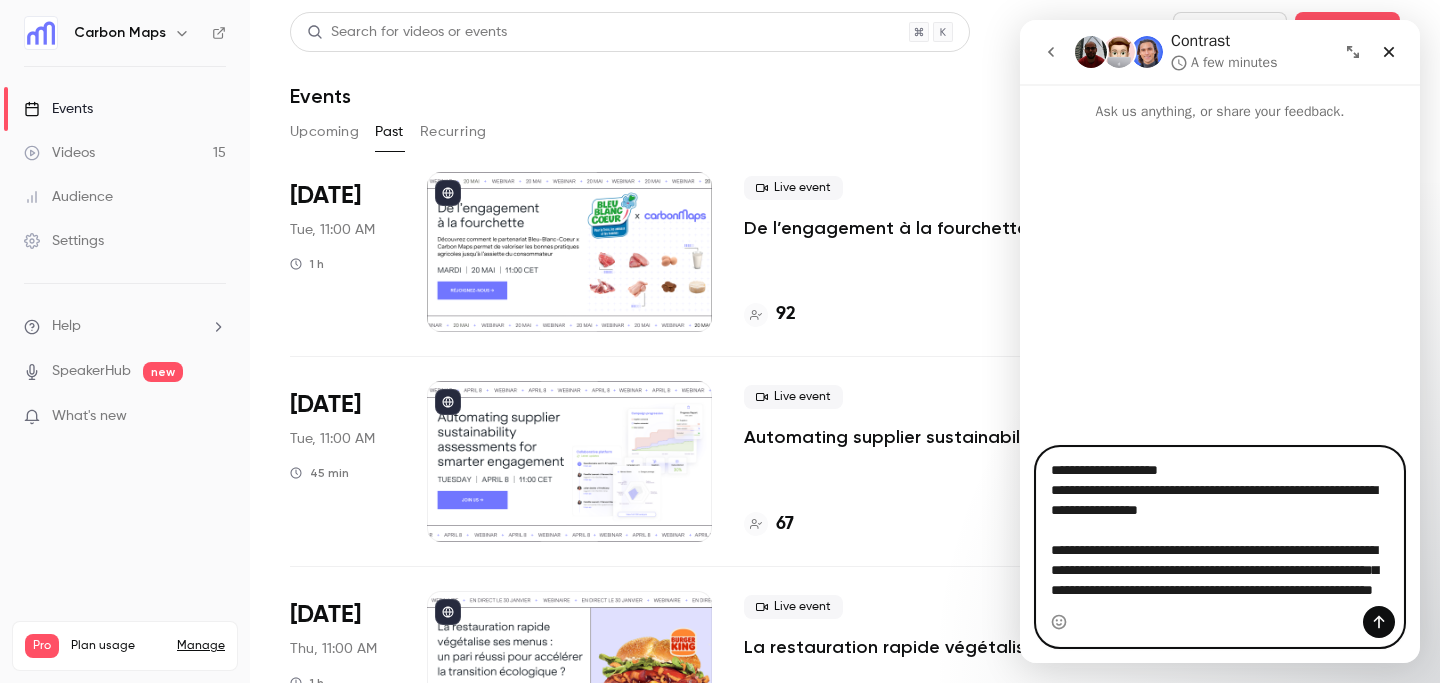 click on "**********" at bounding box center (1220, 527) 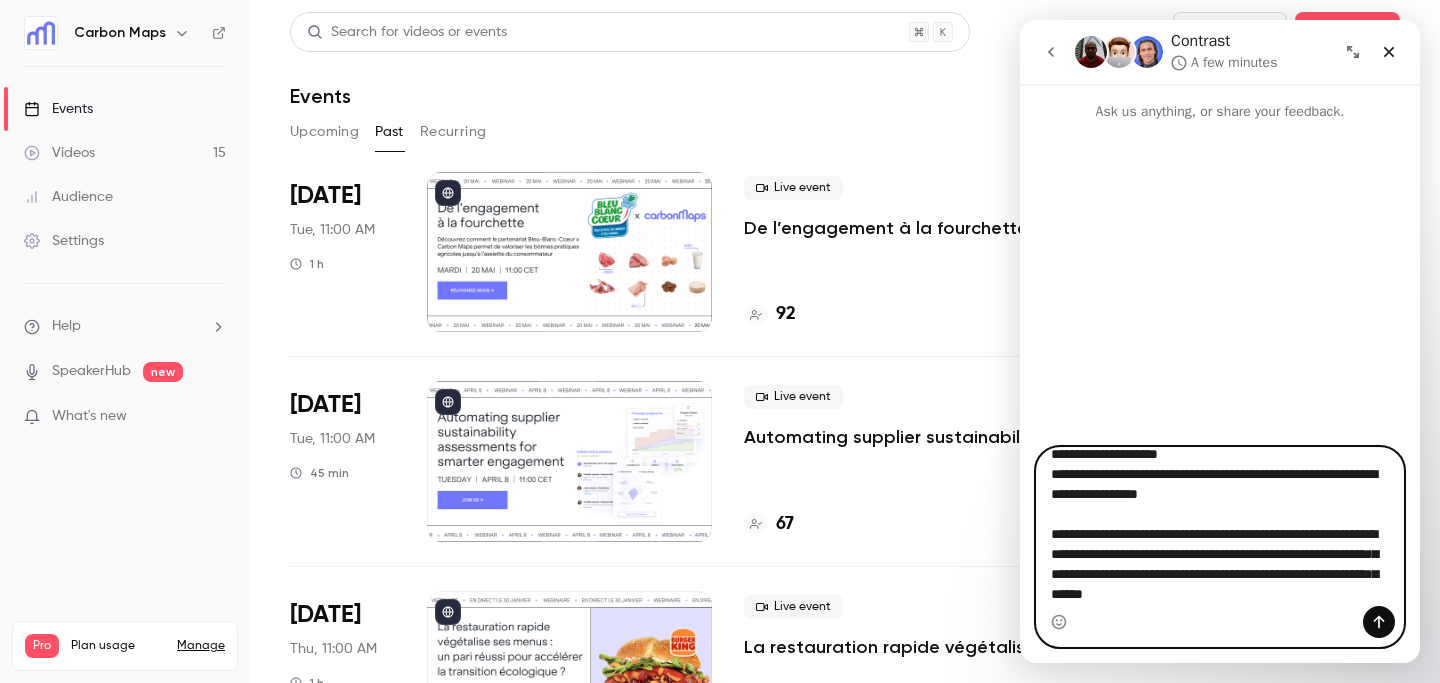 click on "**********" at bounding box center [1220, 527] 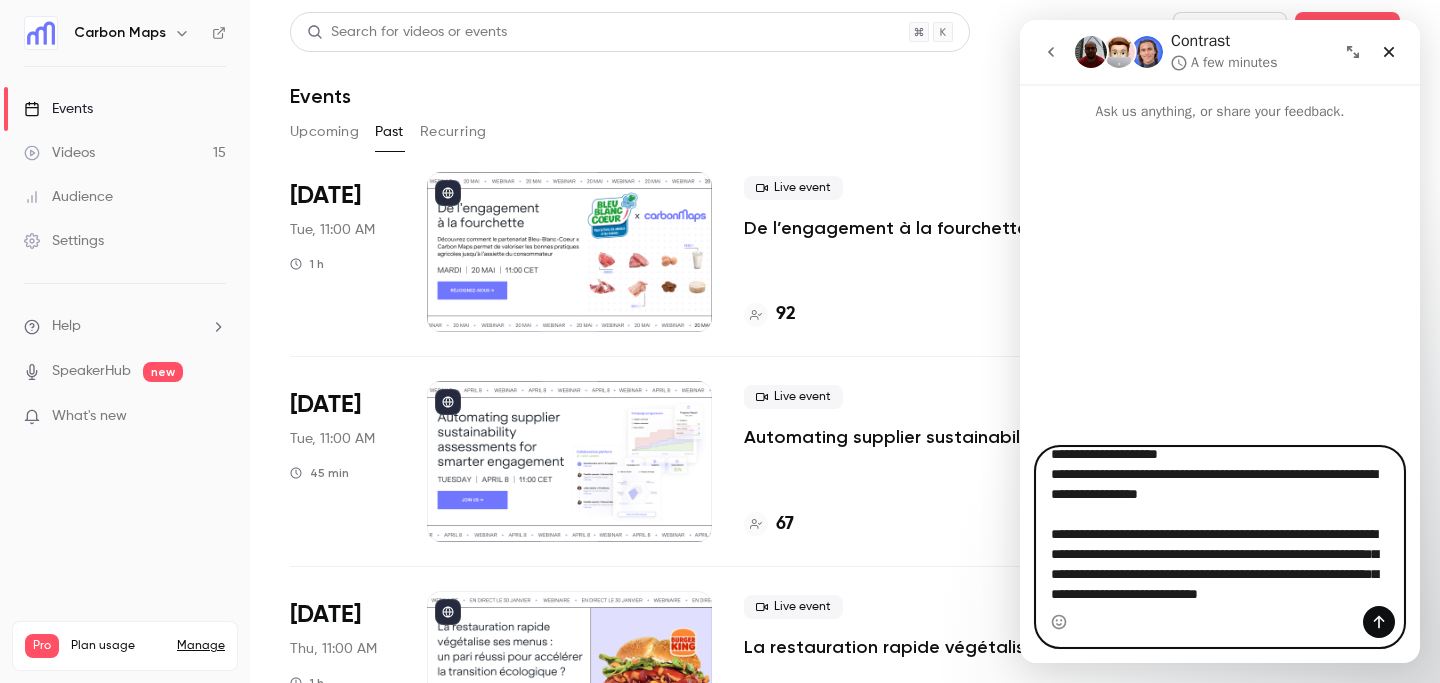 scroll, scrollTop: 72, scrollLeft: 0, axis: vertical 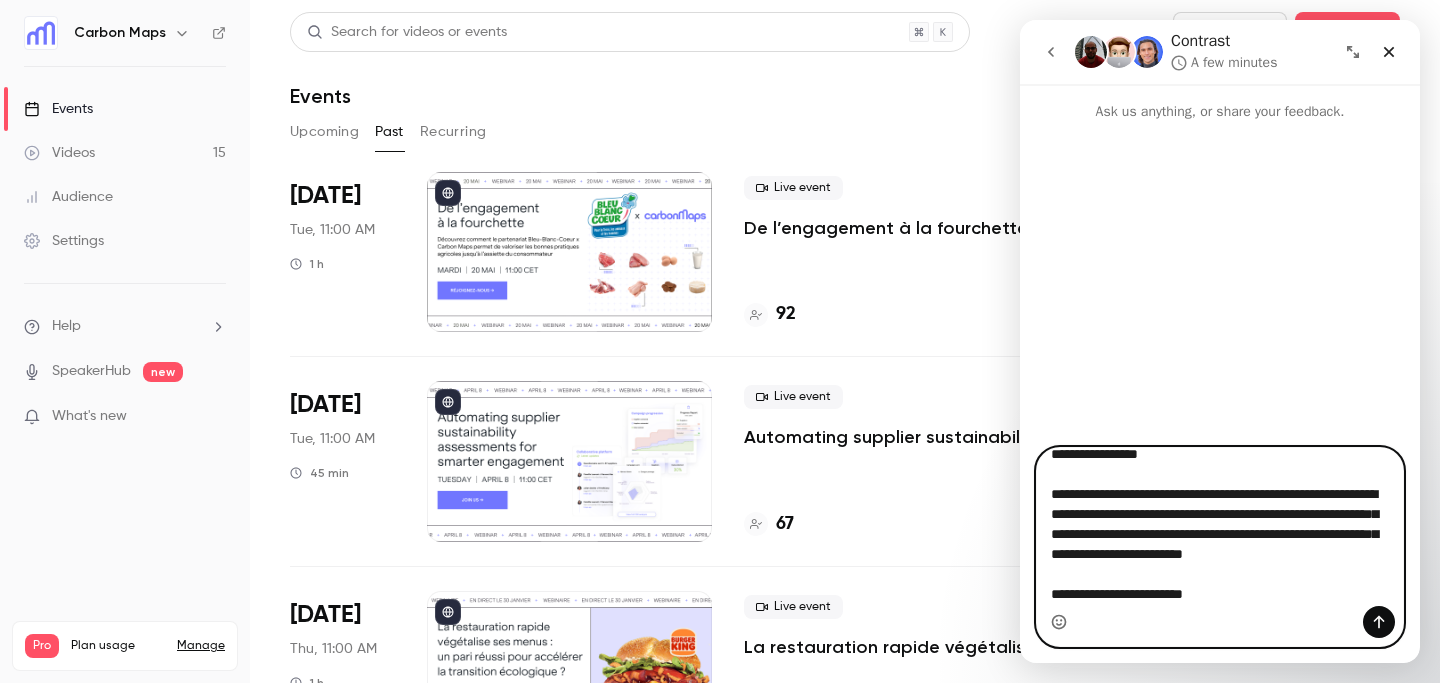 click 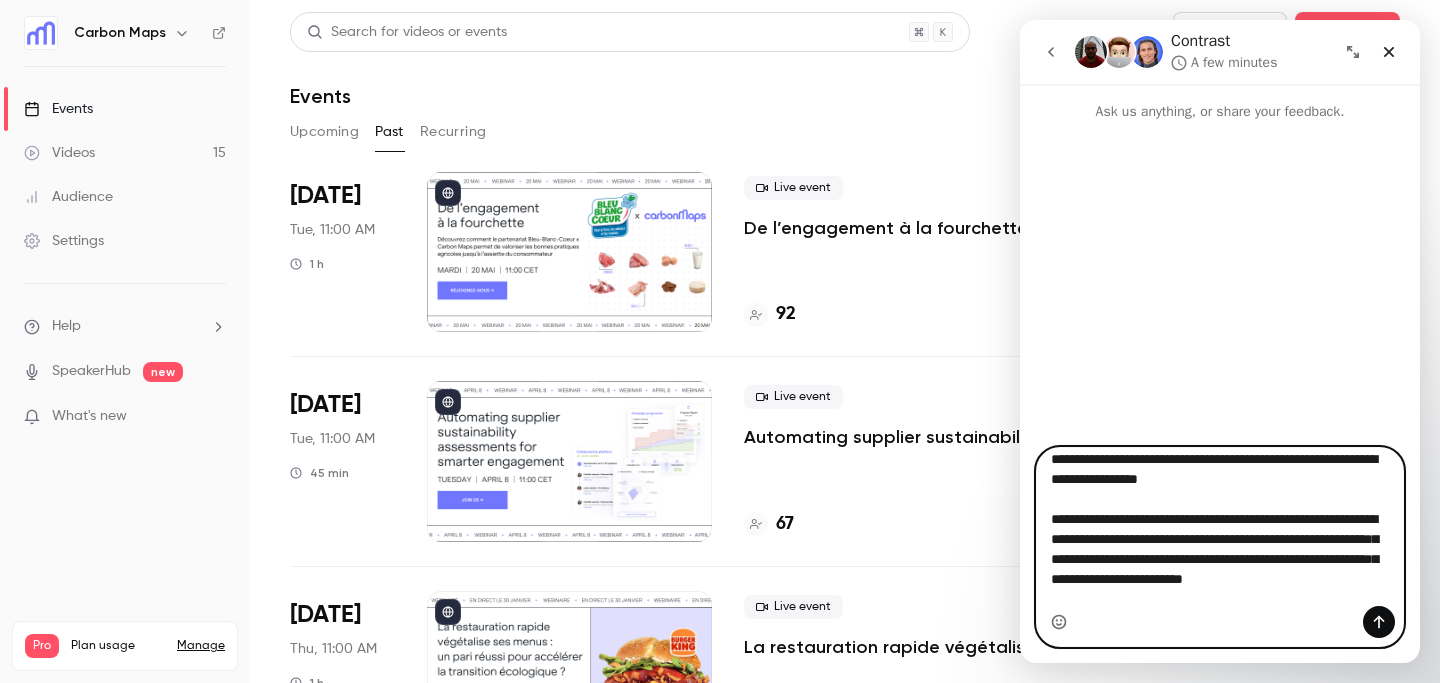 scroll, scrollTop: 76, scrollLeft: 0, axis: vertical 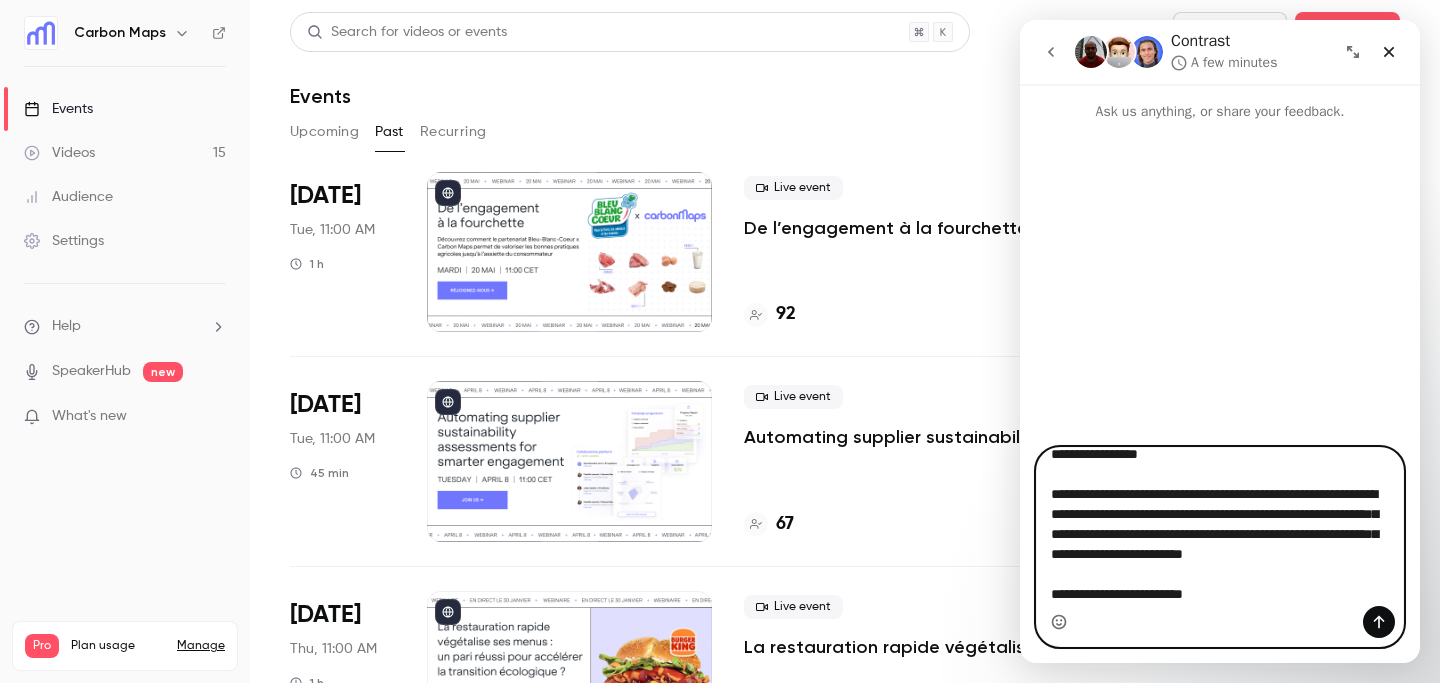 click 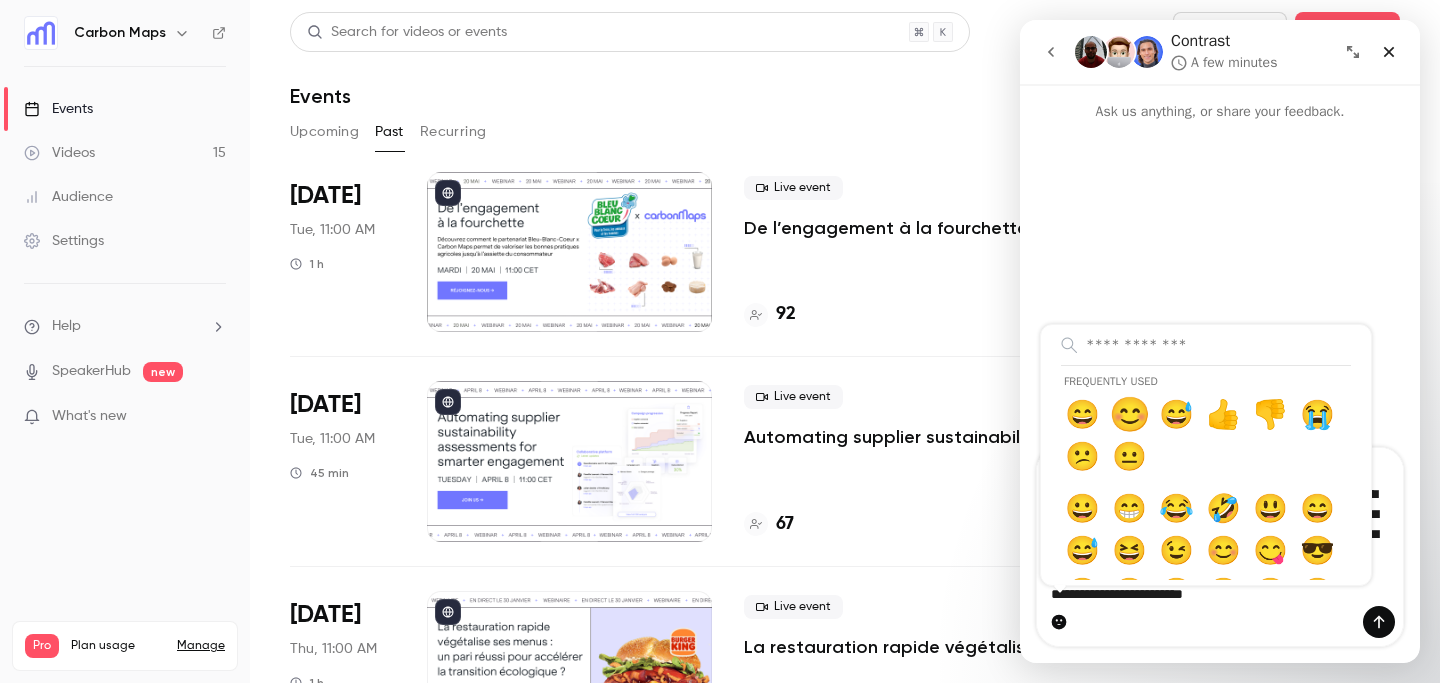 type on "**********" 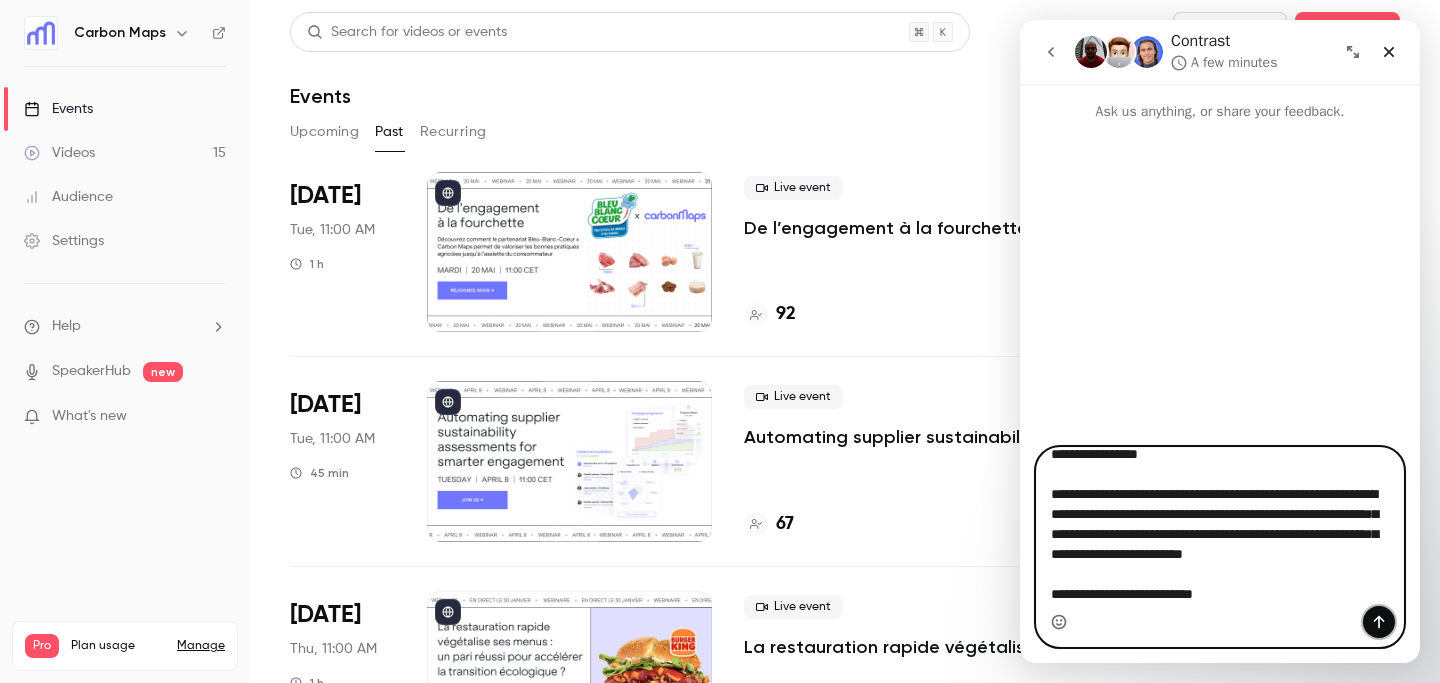 click 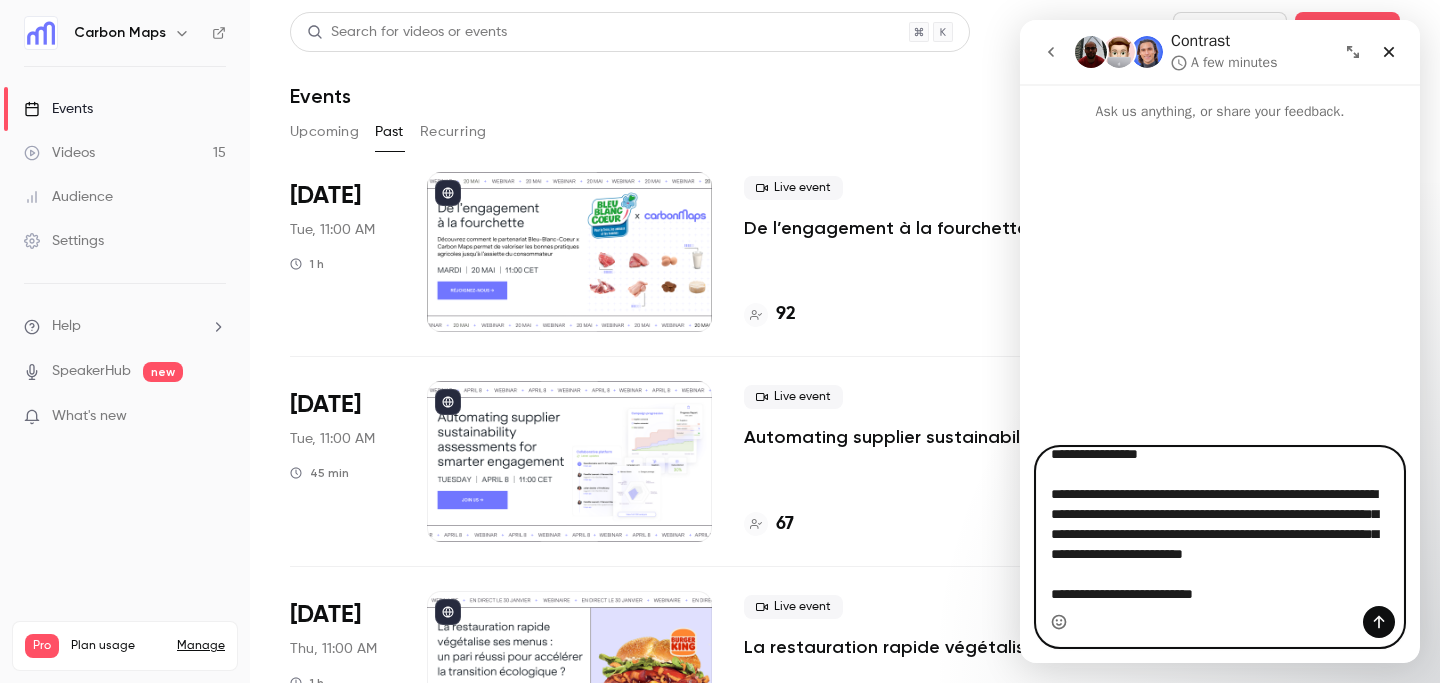 type 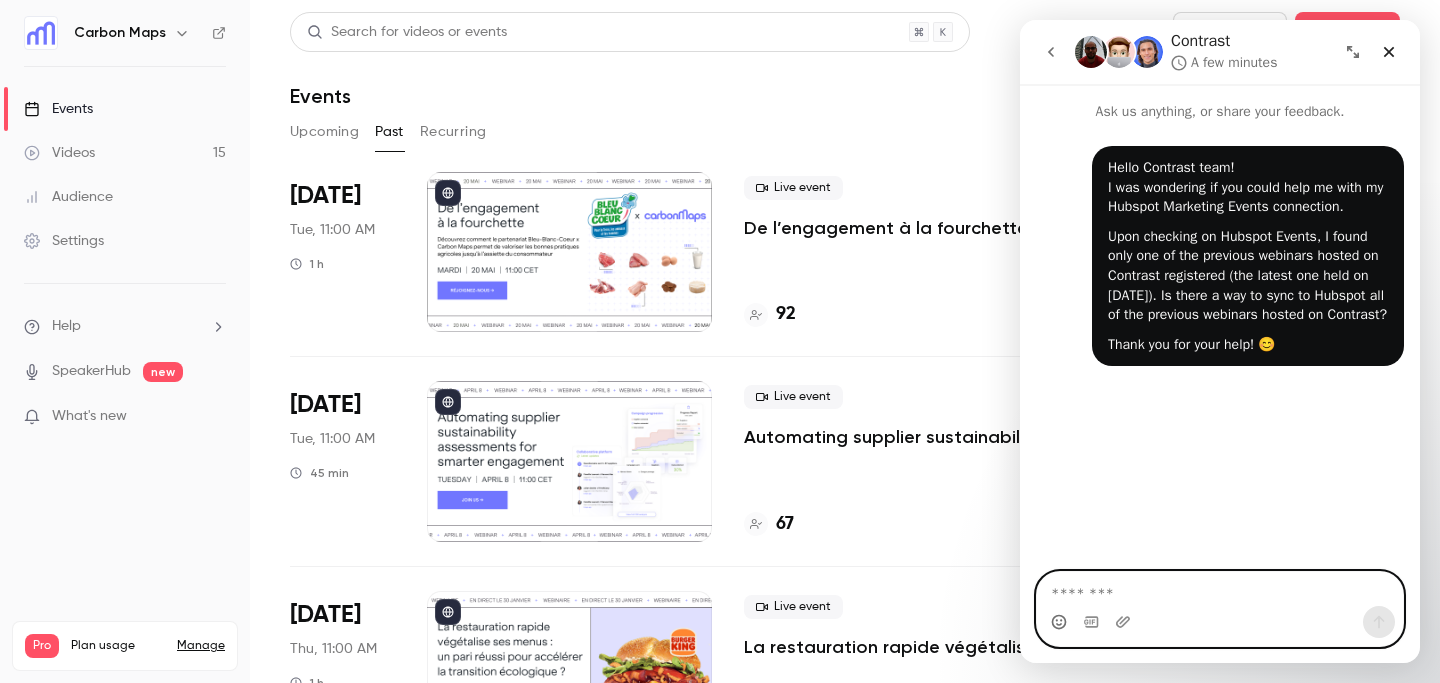 scroll, scrollTop: 0, scrollLeft: 0, axis: both 